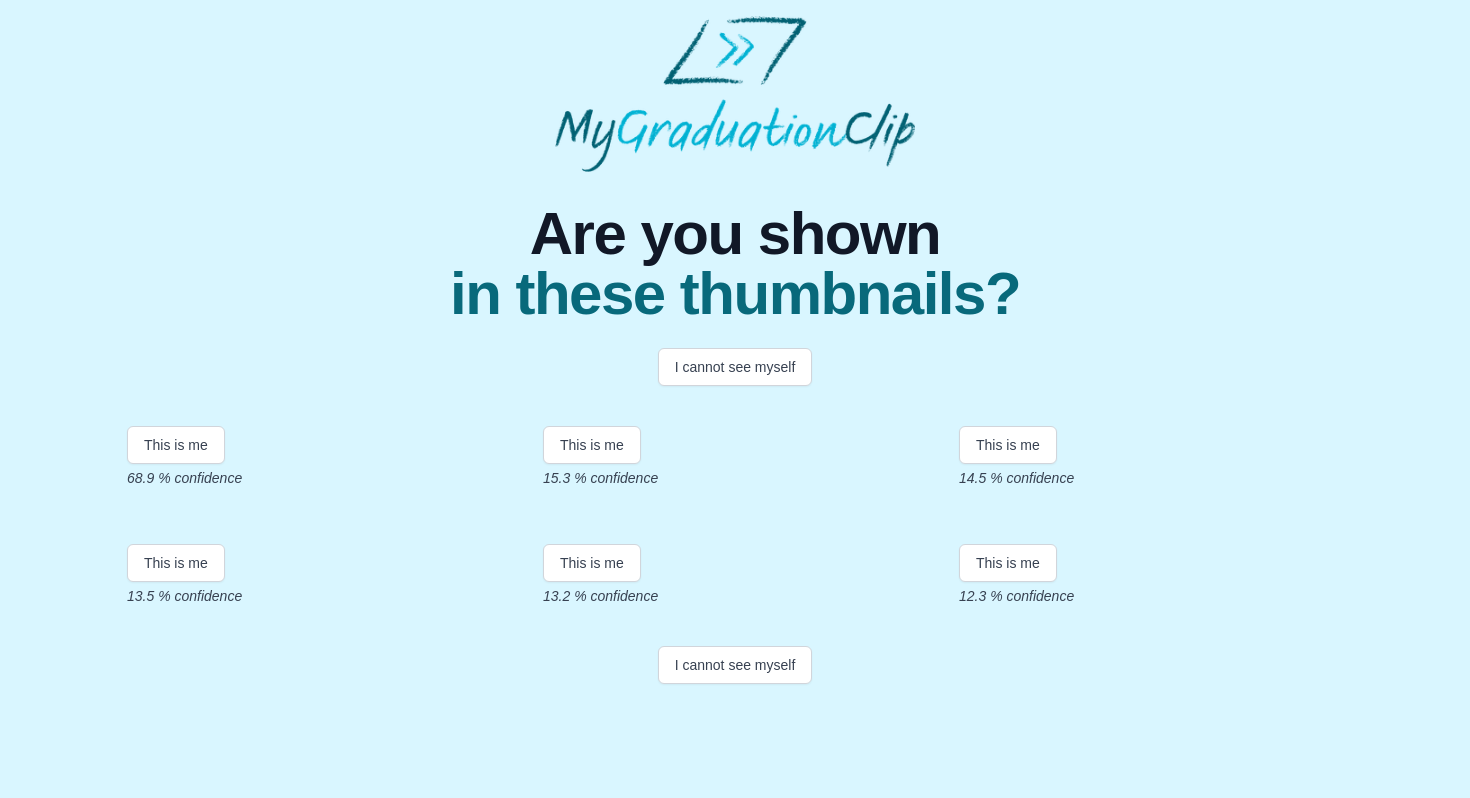 scroll, scrollTop: 293, scrollLeft: 0, axis: vertical 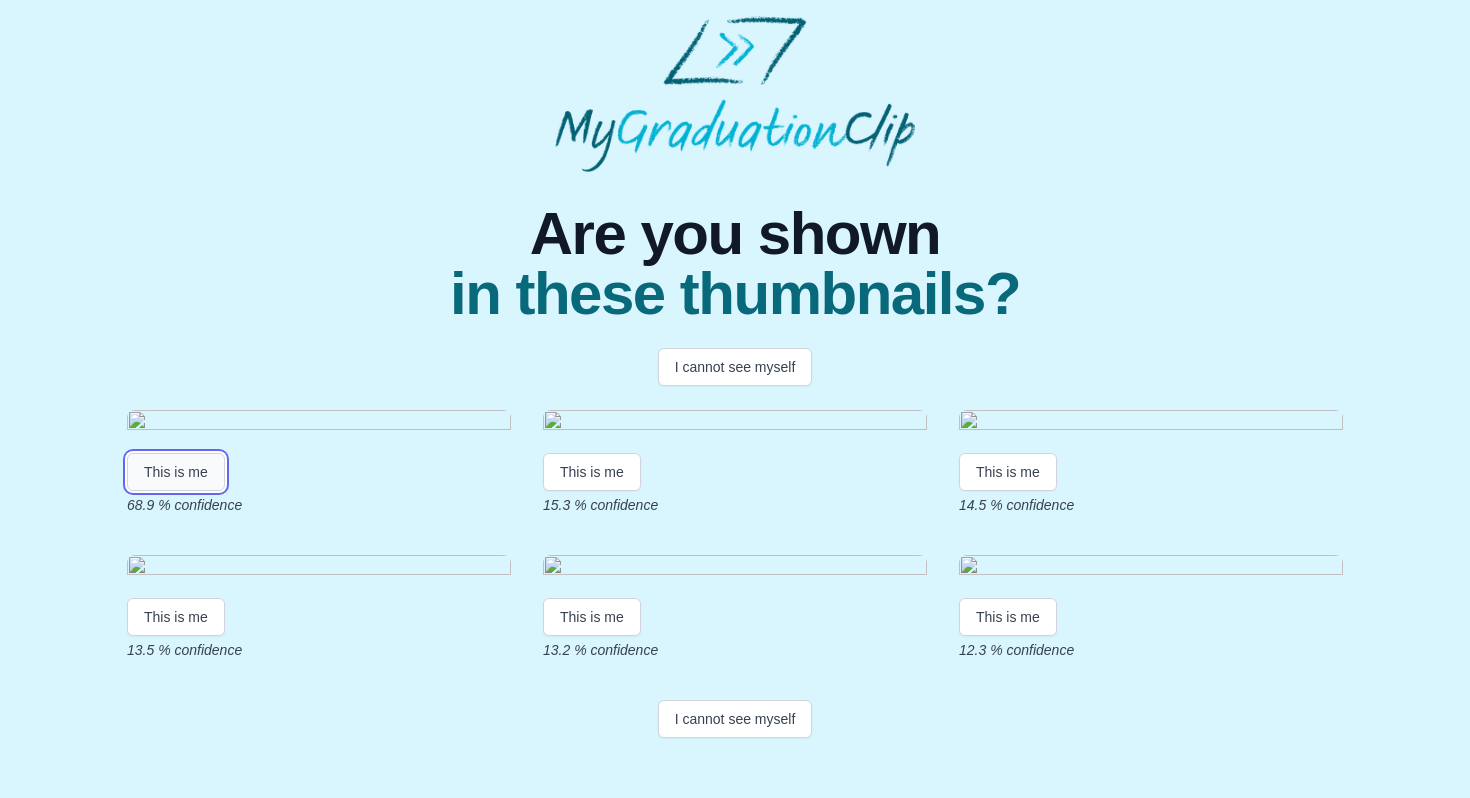 click on "This is me" at bounding box center [176, 472] 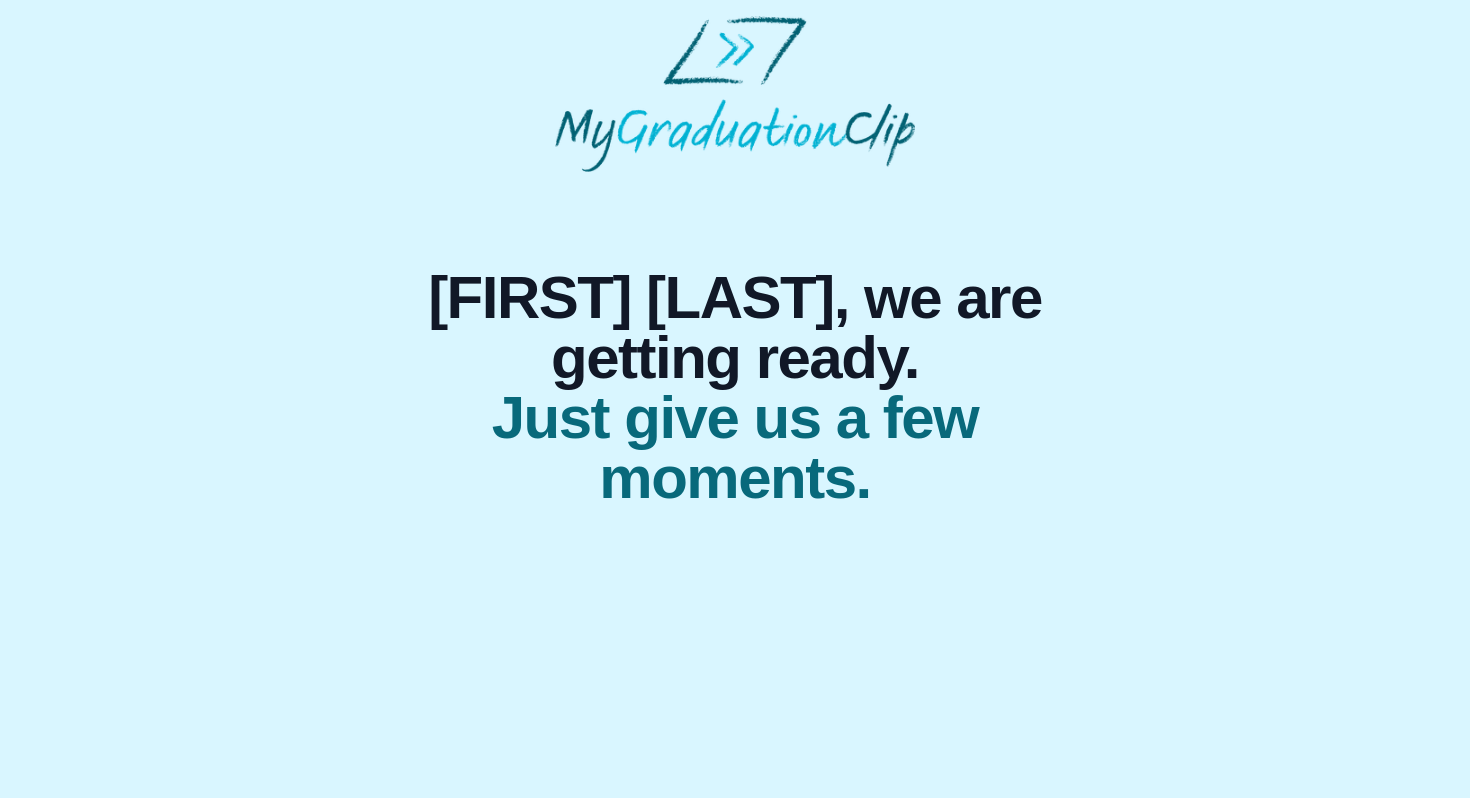 scroll, scrollTop: 0, scrollLeft: 0, axis: both 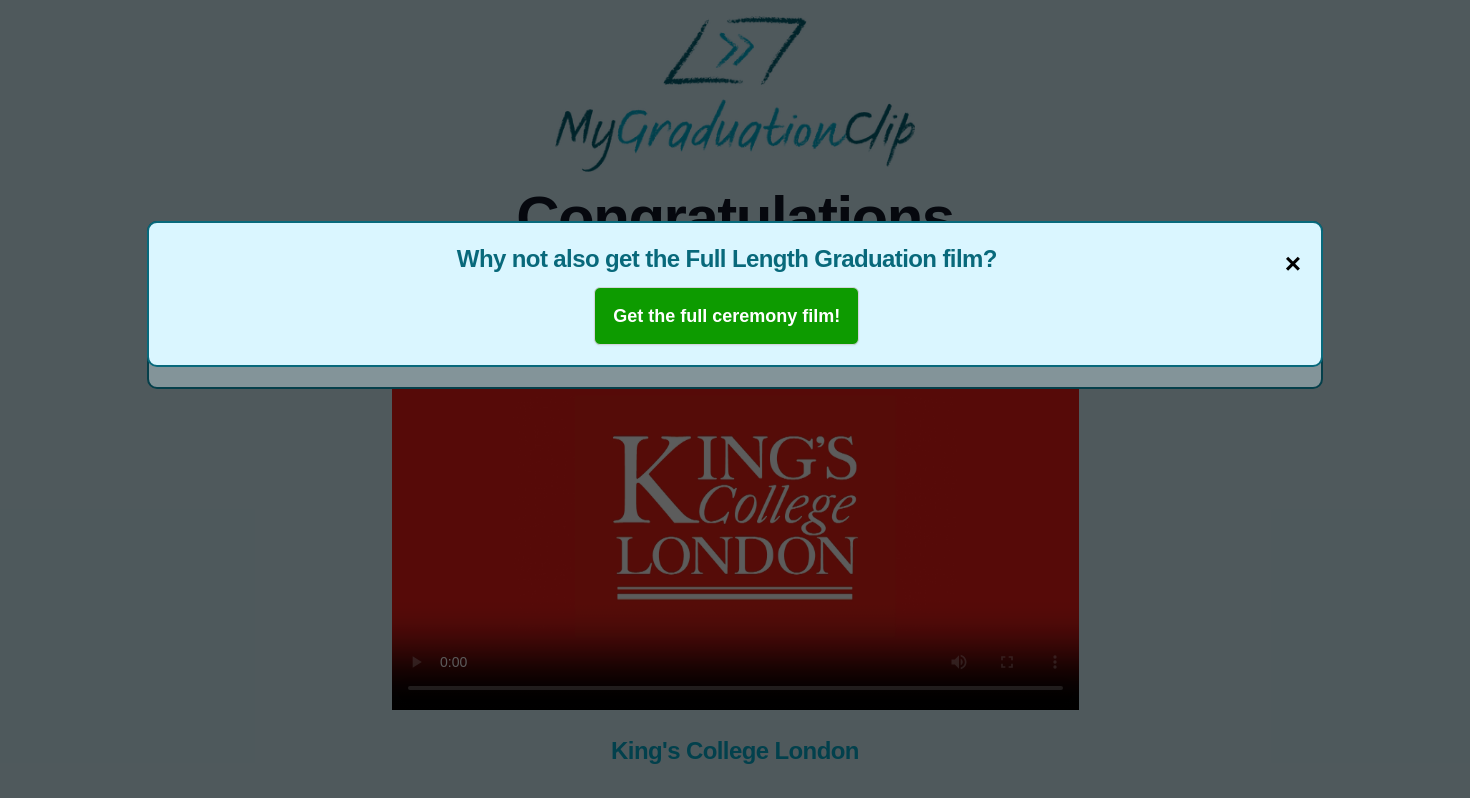 click on "×" at bounding box center [1293, 264] 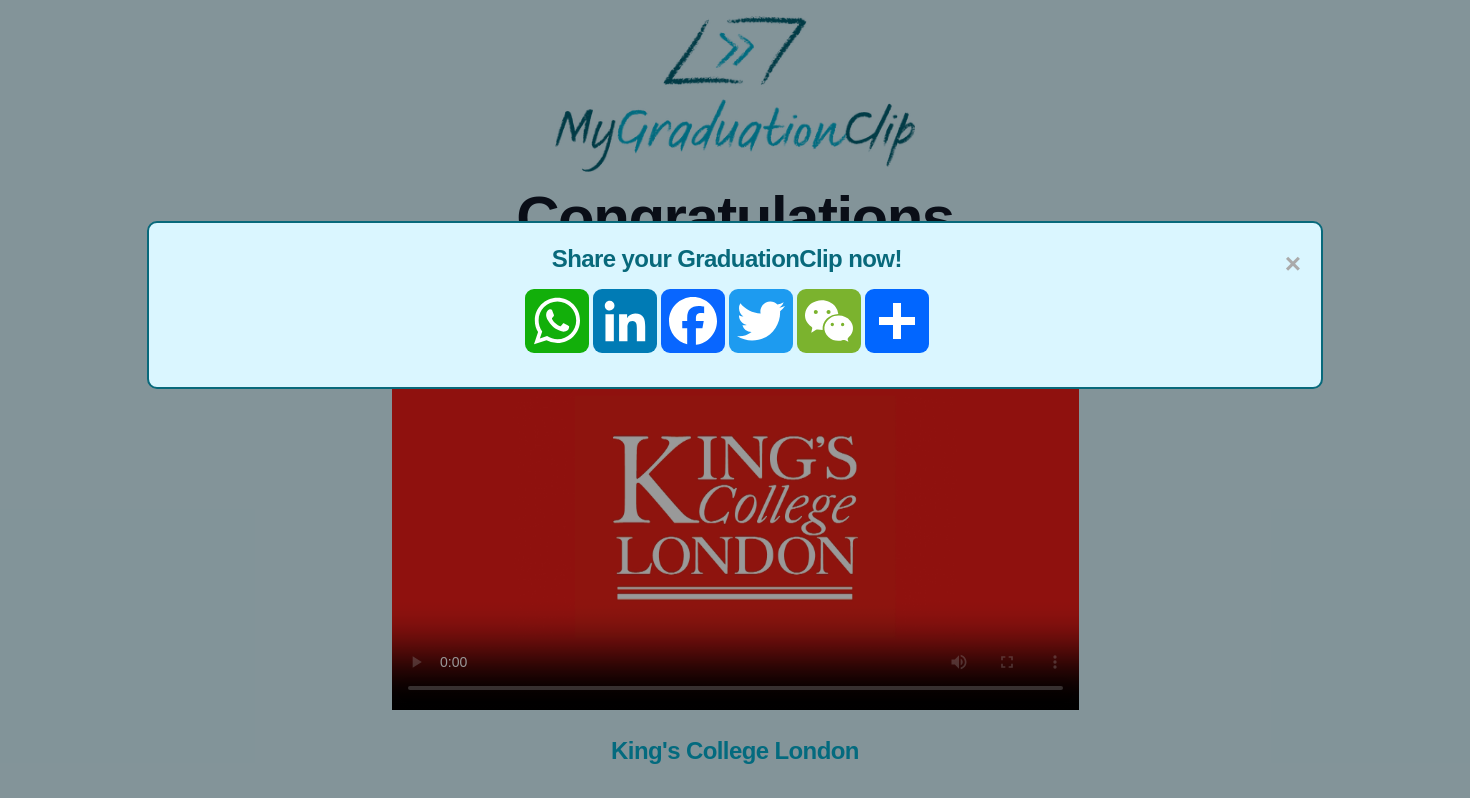 click on "×" at bounding box center [1293, 264] 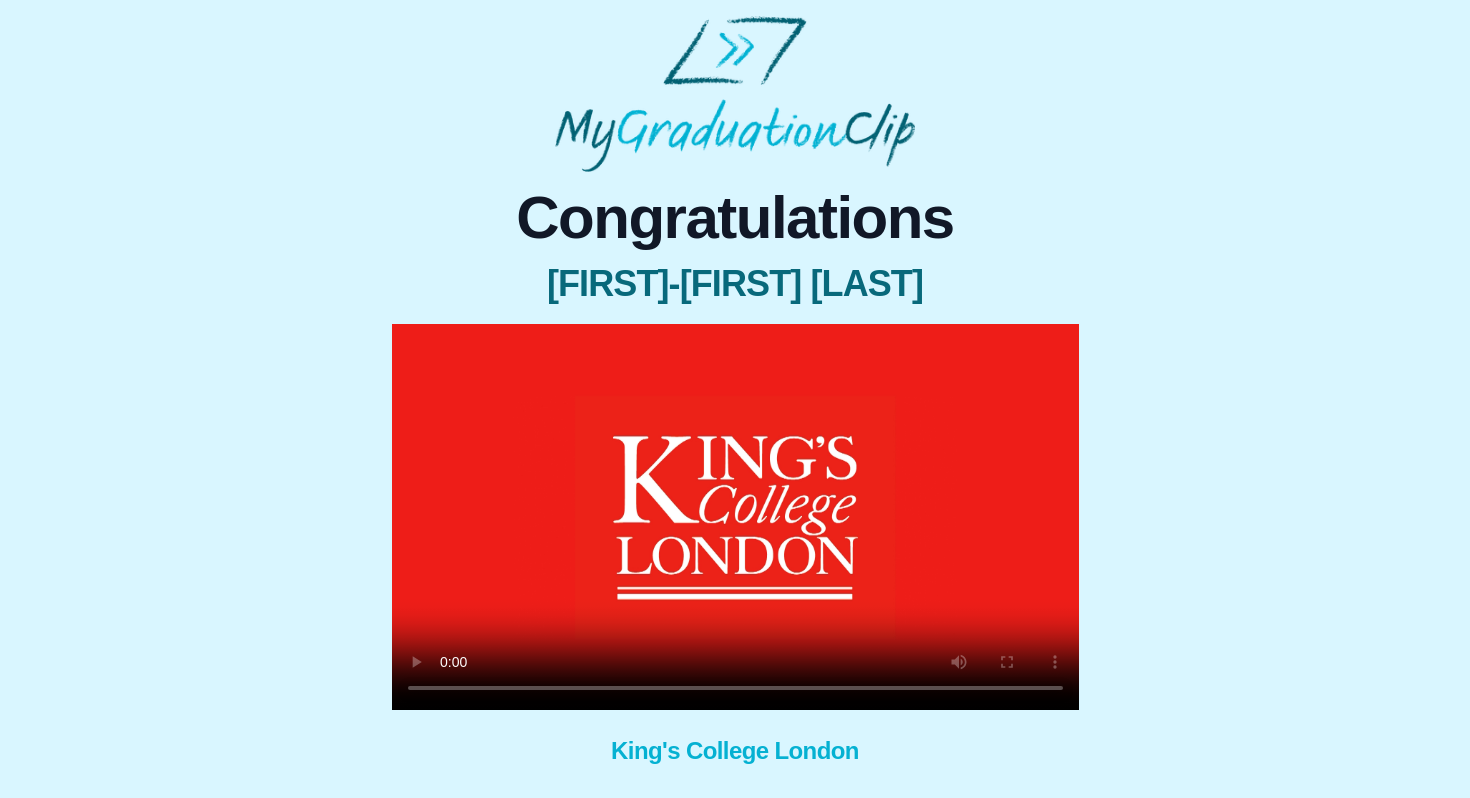 scroll, scrollTop: 135, scrollLeft: 0, axis: vertical 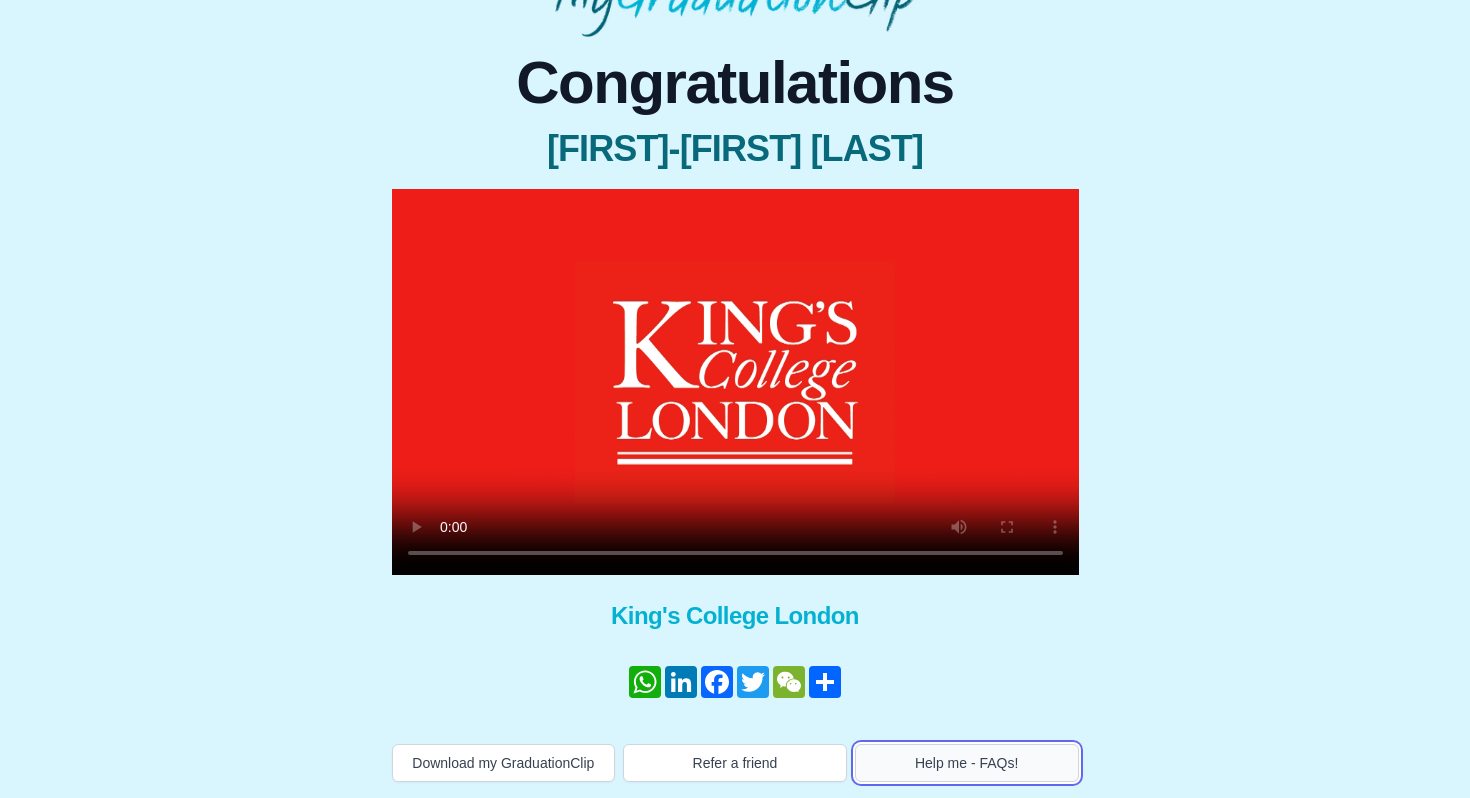 click on "Help me - FAQs!" at bounding box center (967, 763) 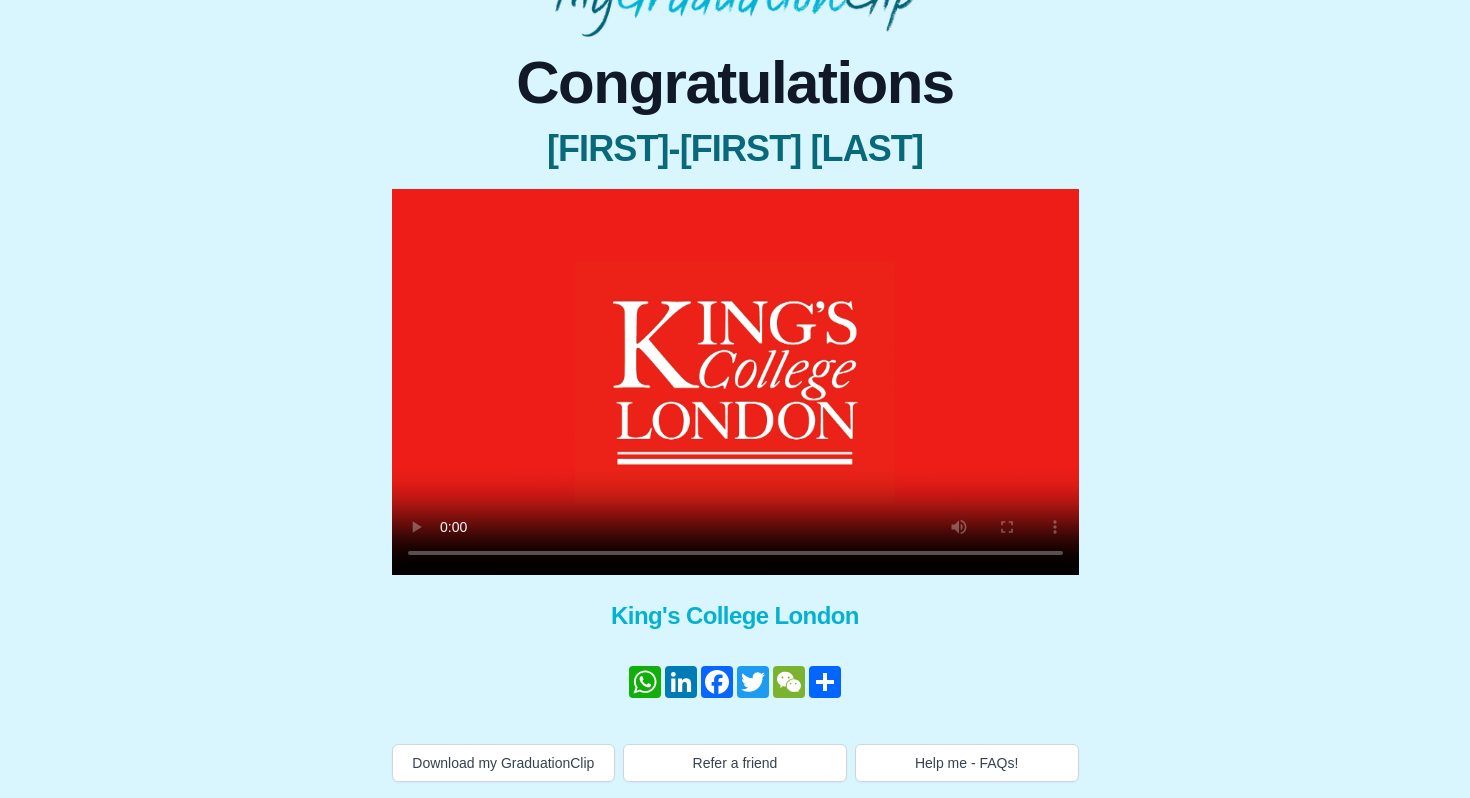 type 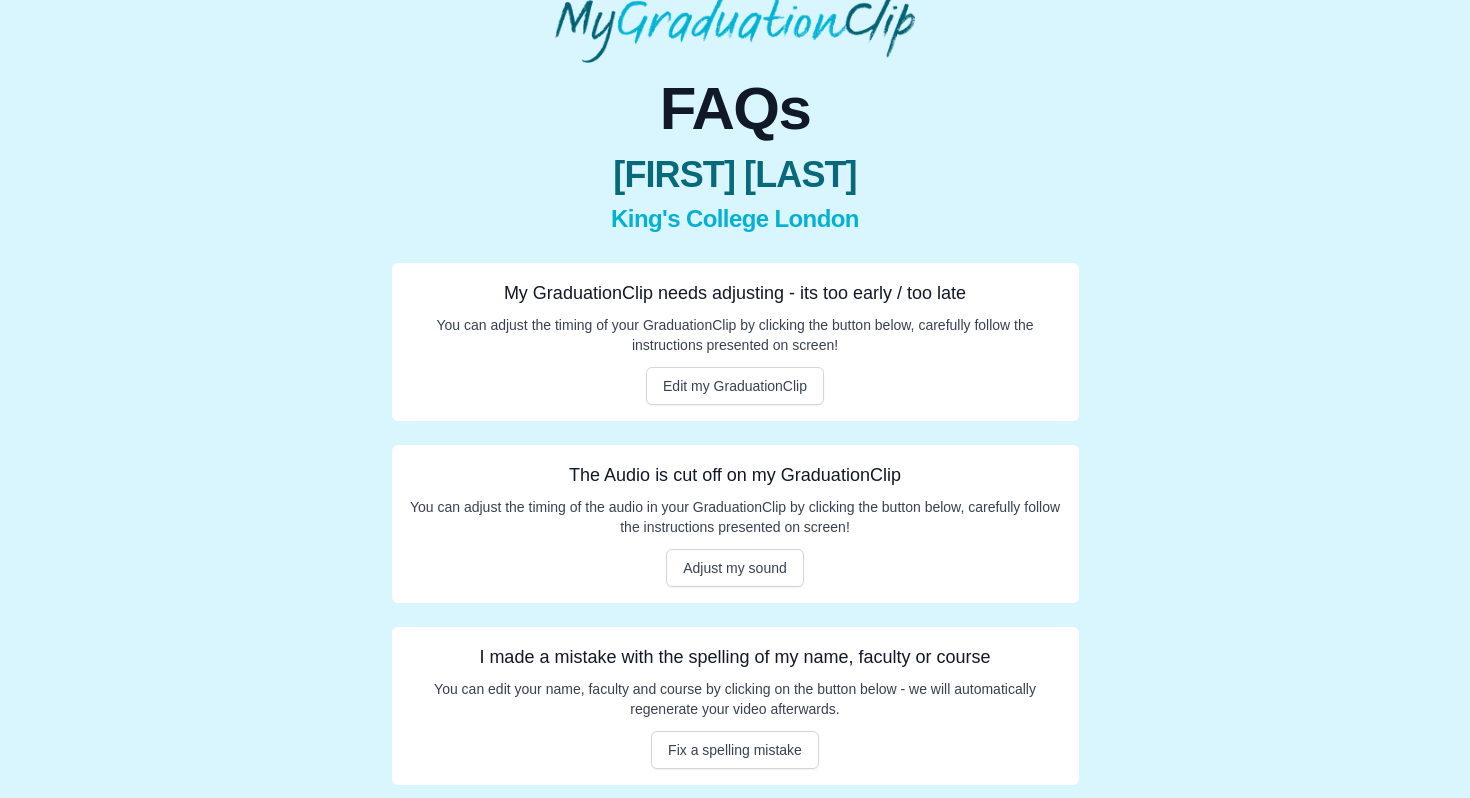 scroll, scrollTop: 112, scrollLeft: 0, axis: vertical 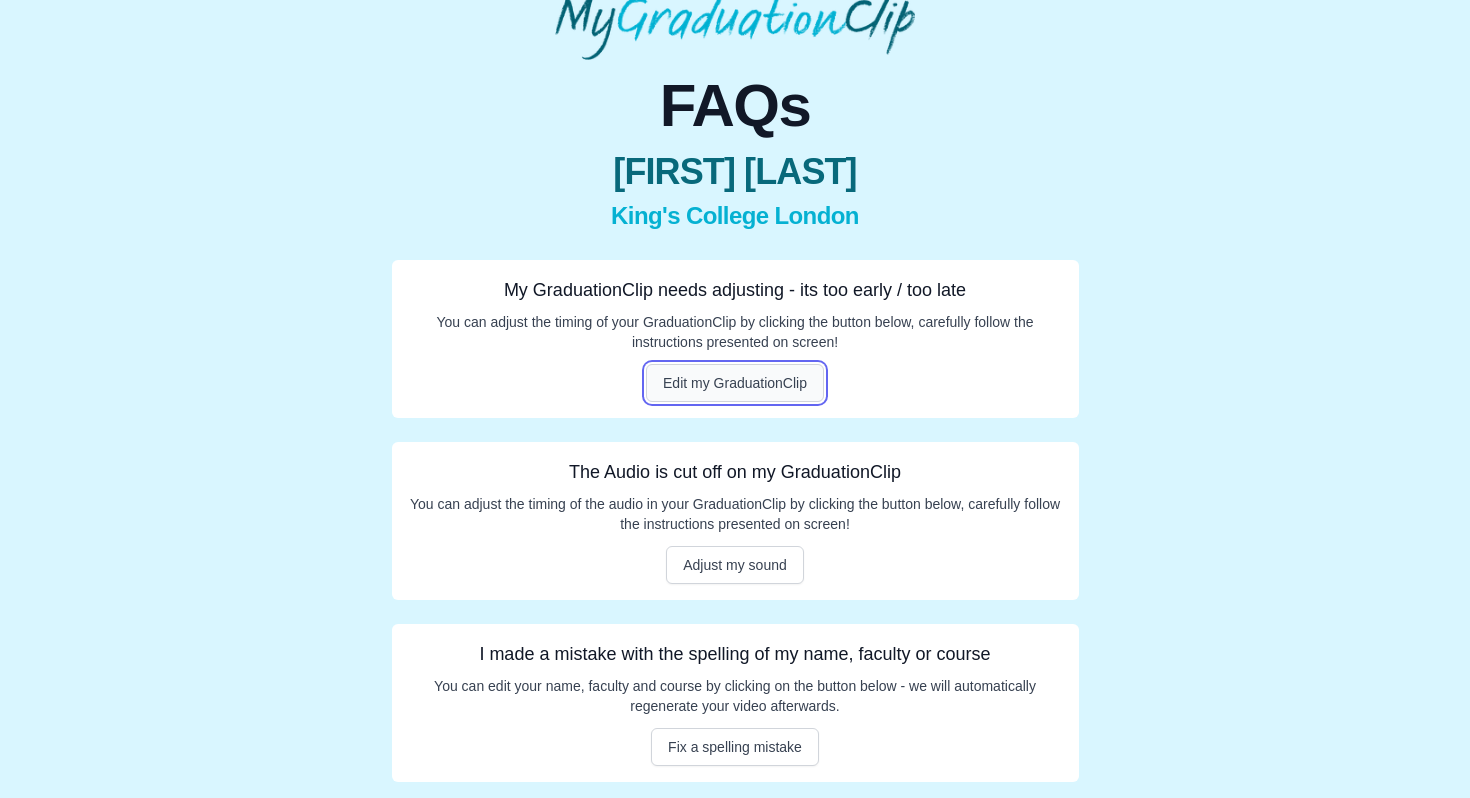 click on "Edit my GraduationClip" at bounding box center (735, 383) 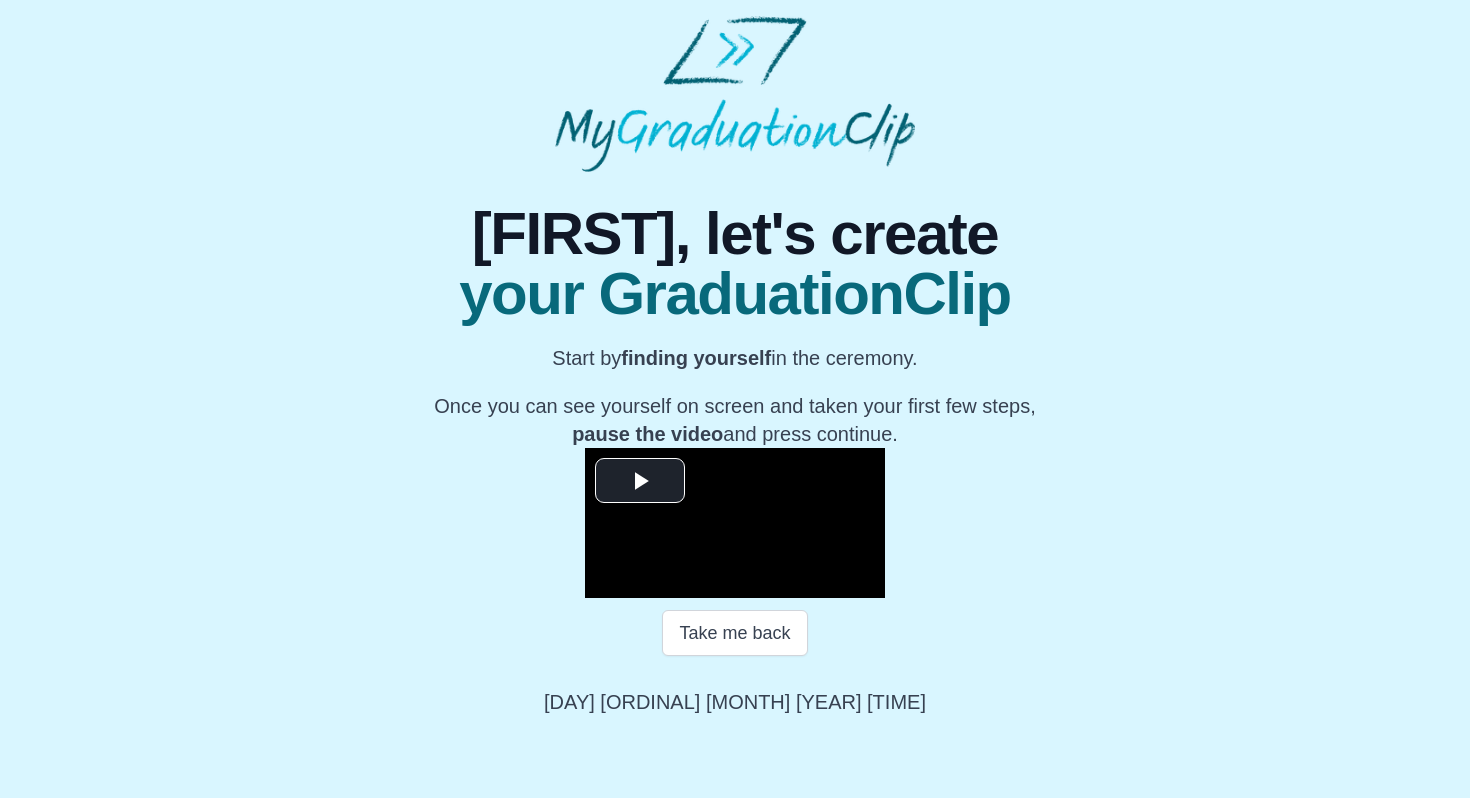 scroll, scrollTop: 198, scrollLeft: 0, axis: vertical 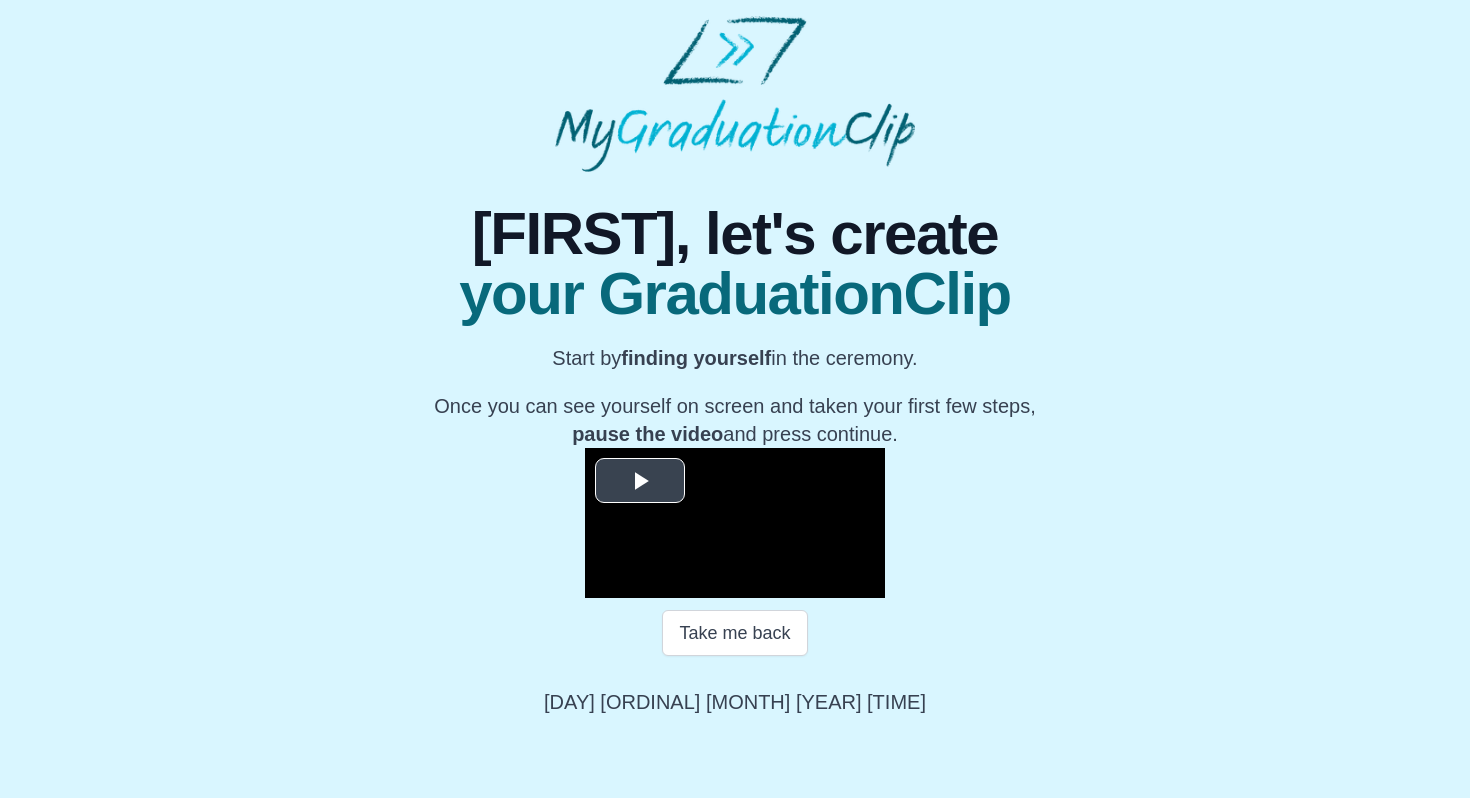 click at bounding box center [640, 481] 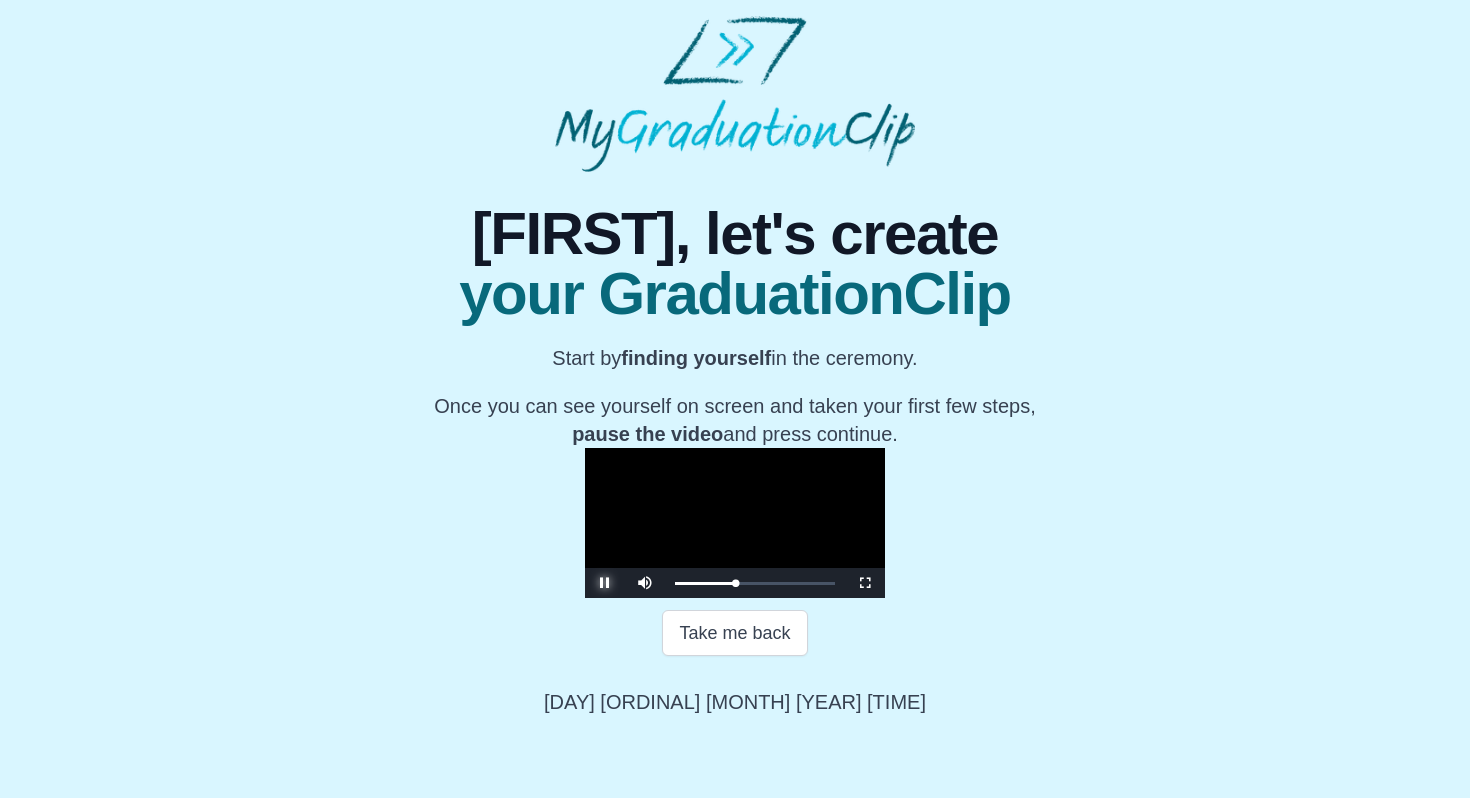 click at bounding box center (605, 583) 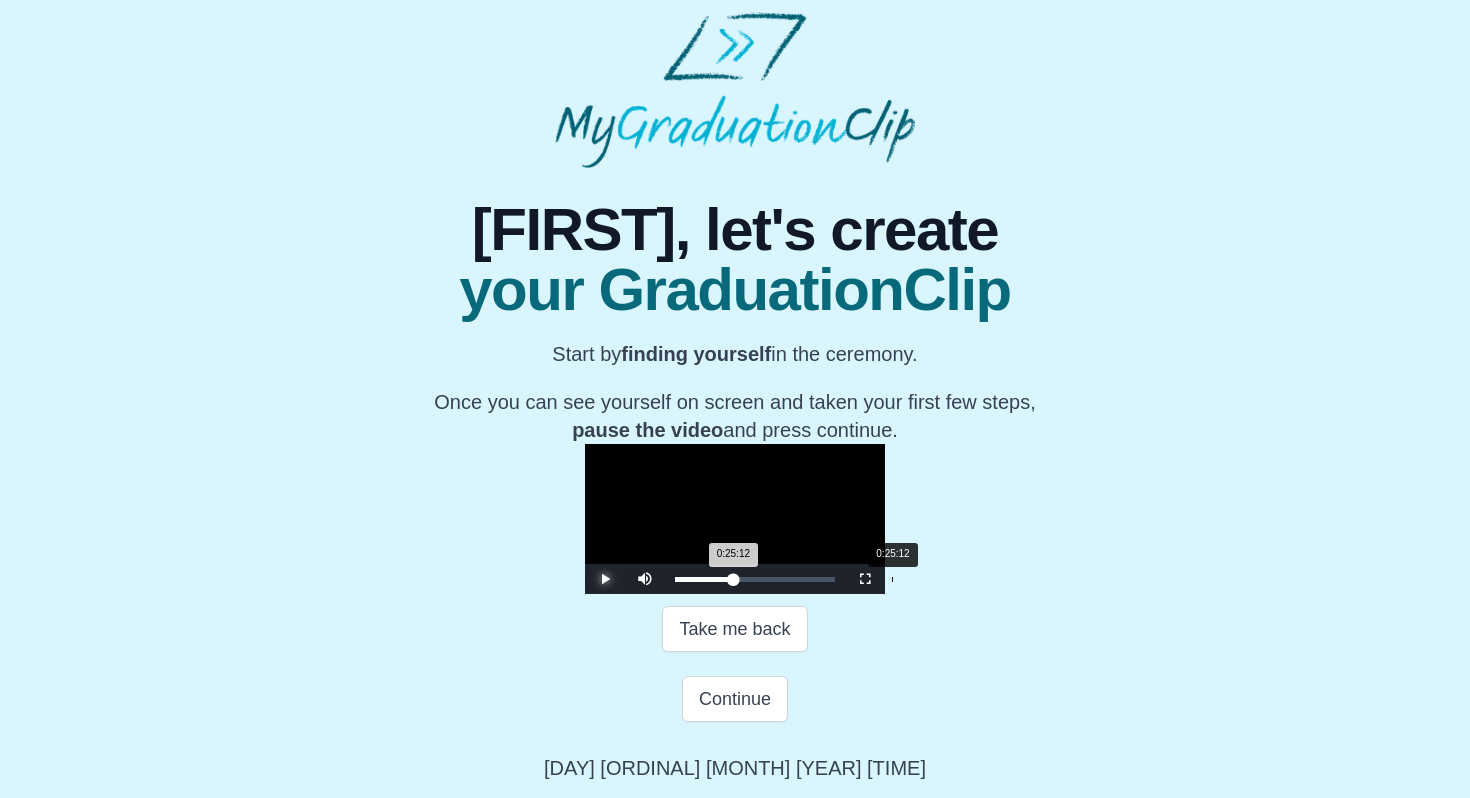 click on "0:25:12 Progress : 0%" at bounding box center (704, 579) 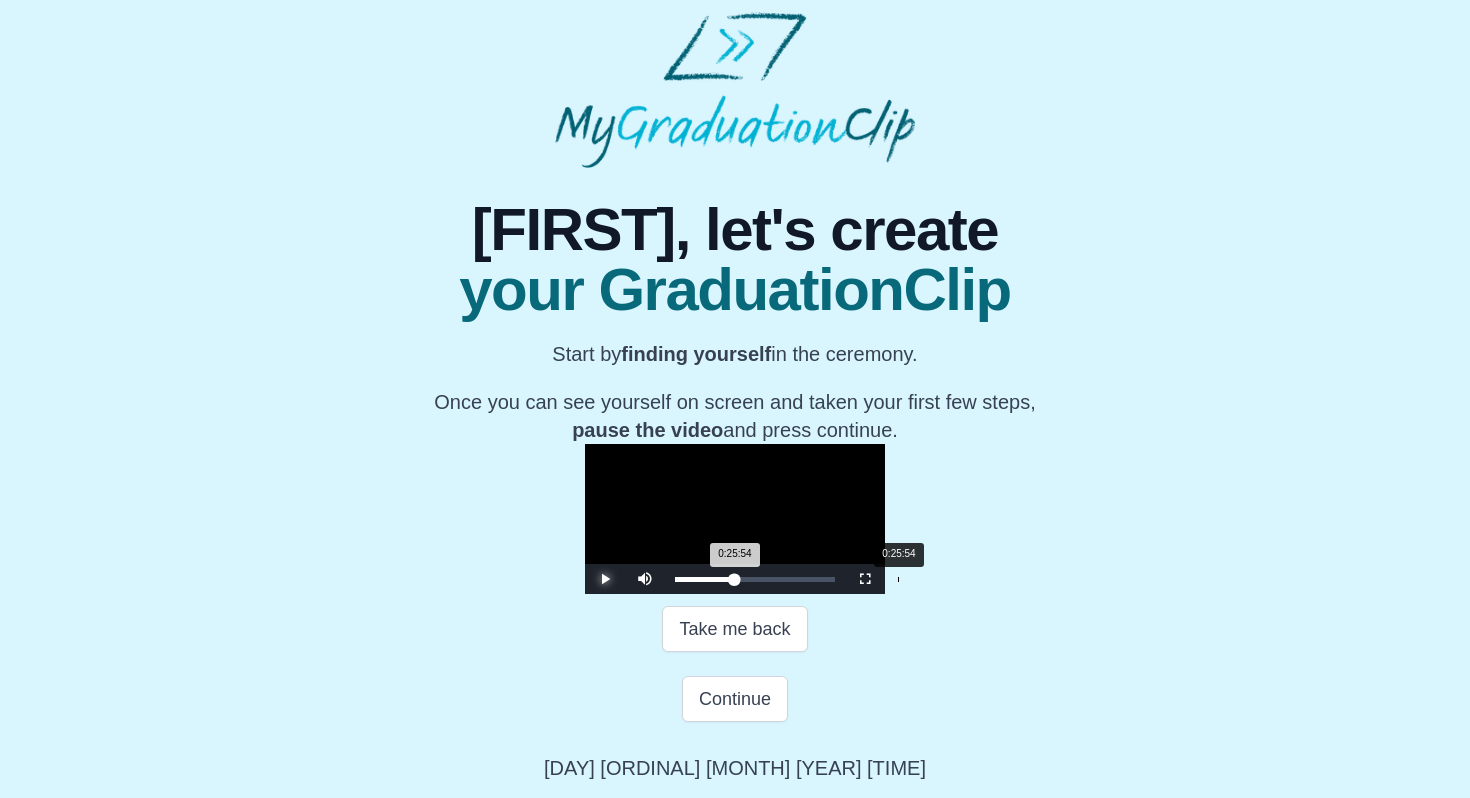 click on "0:25:54 Progress : 0%" at bounding box center (705, 579) 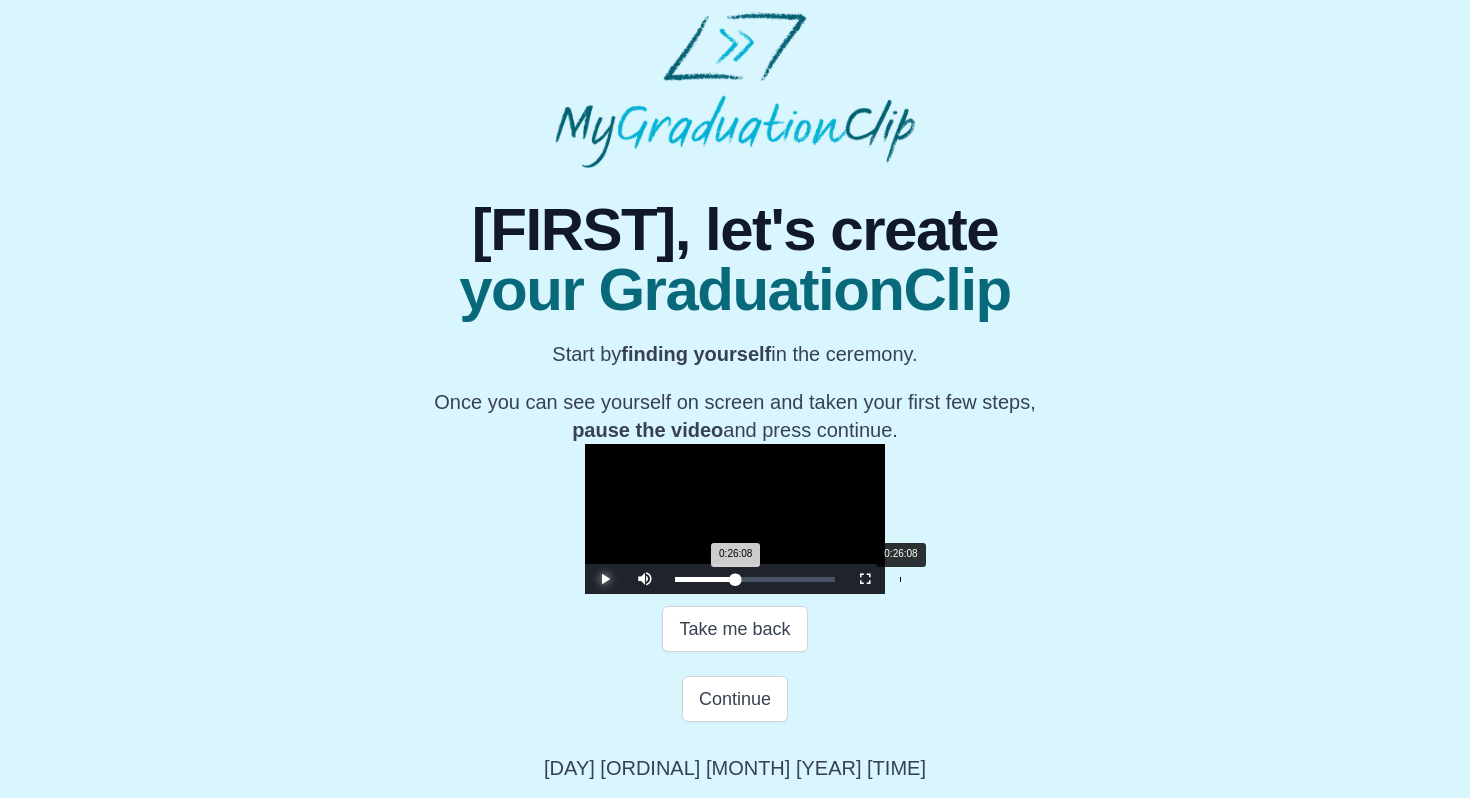 click on "0:26:08 Progress : 0%" at bounding box center (705, 579) 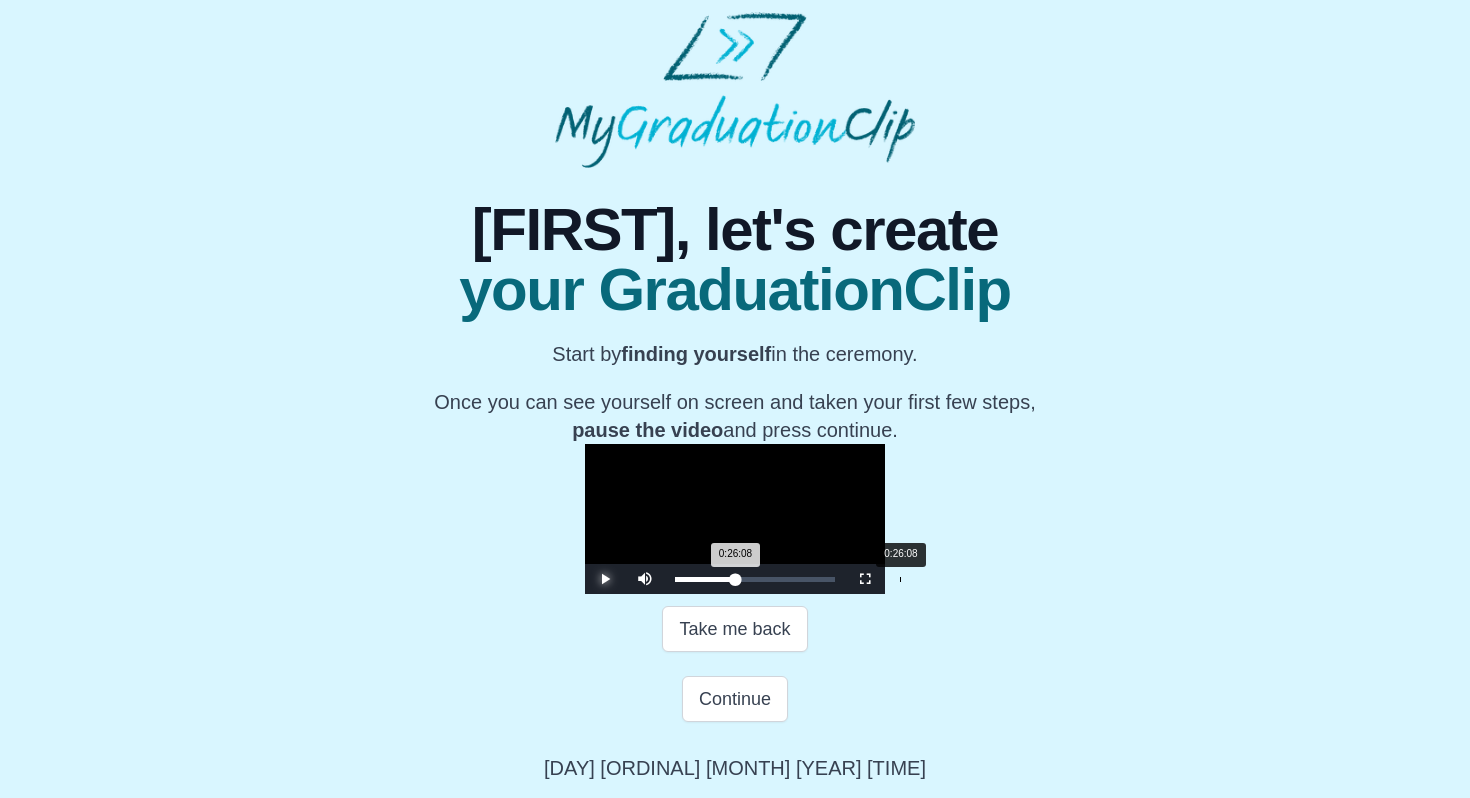 click on "0:26:08 Progress : 0%" at bounding box center (705, 579) 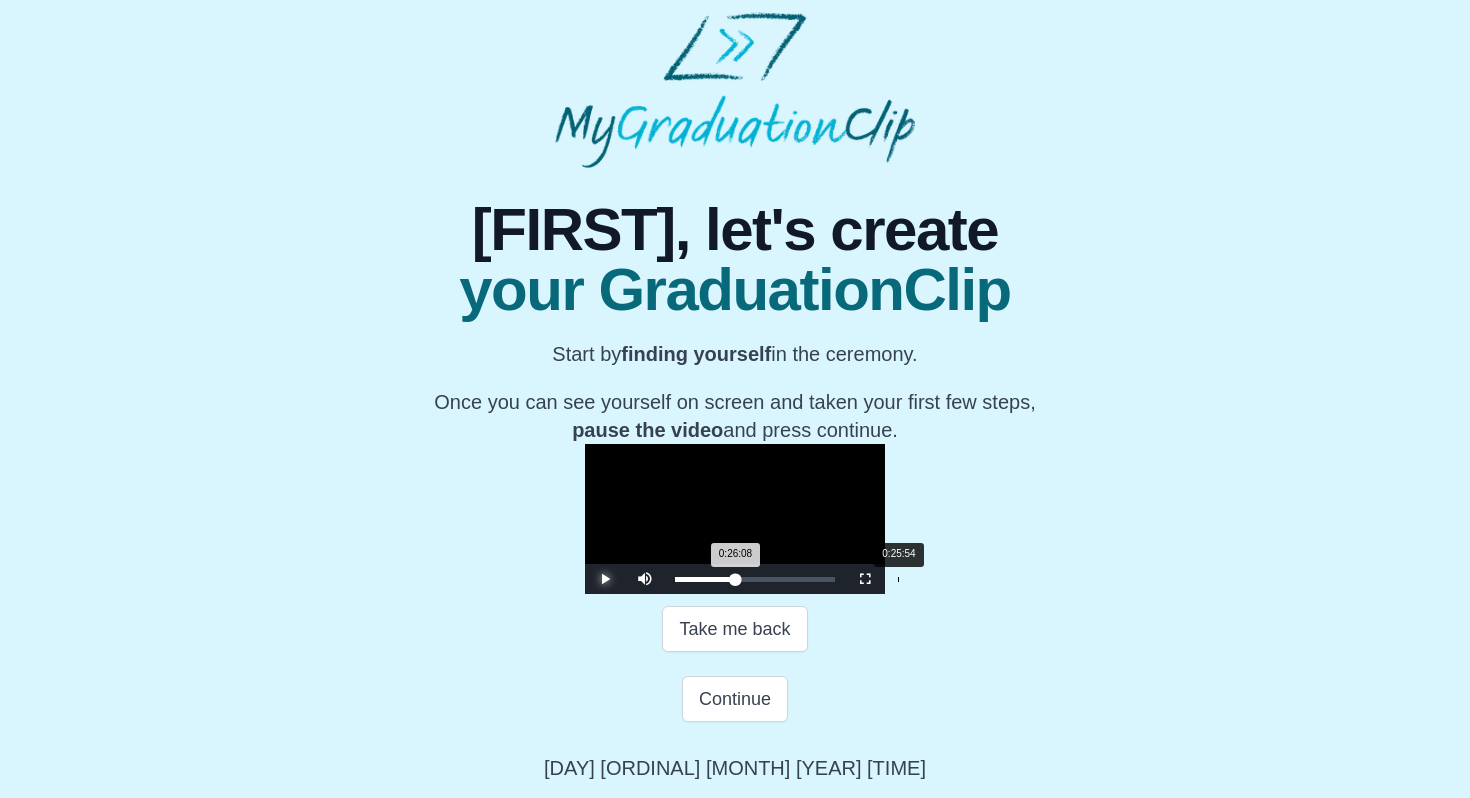 click on "0:26:08 Progress : 0%" at bounding box center [705, 579] 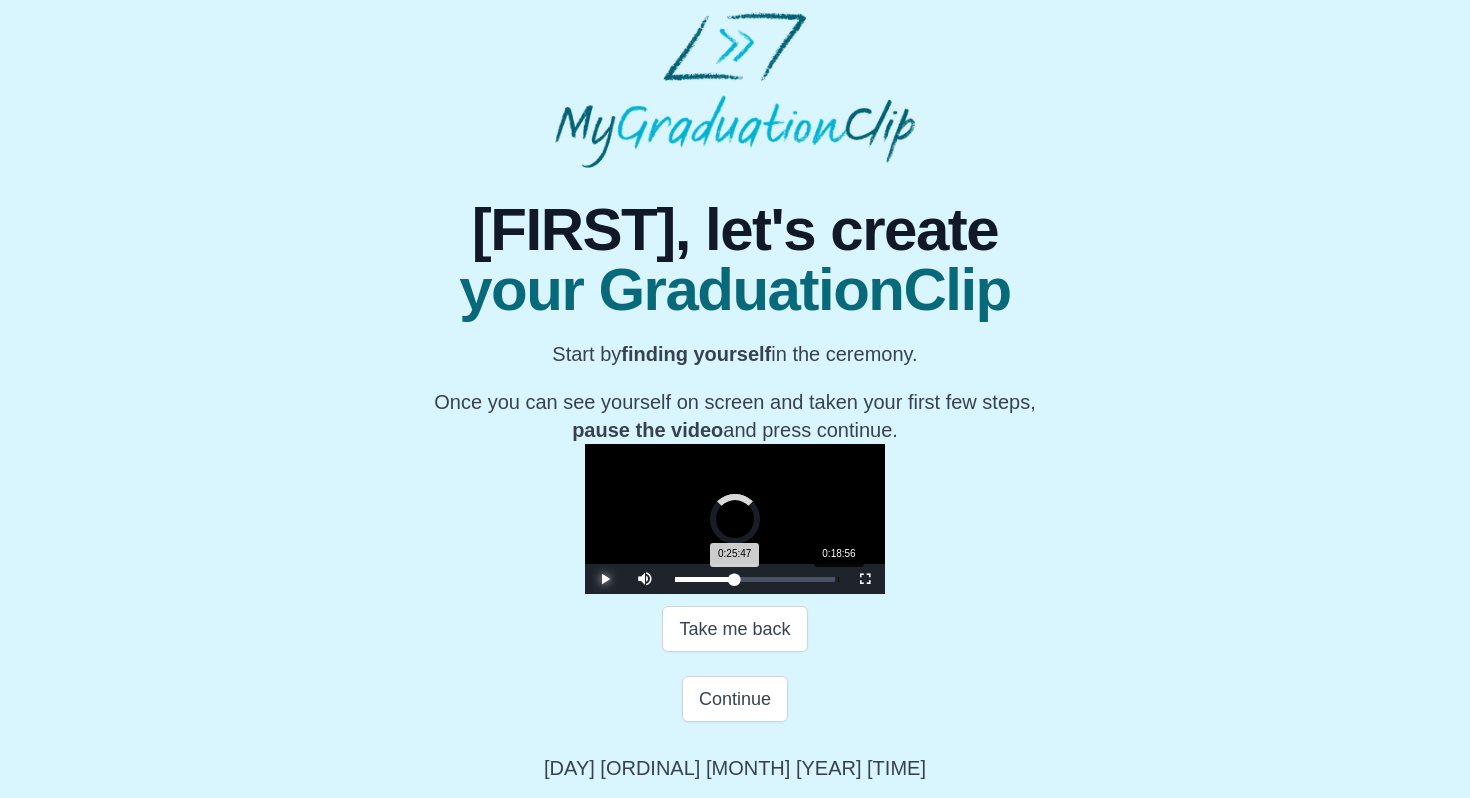 drag, startPoint x: 680, startPoint y: 646, endPoint x: 499, endPoint y: 646, distance: 181 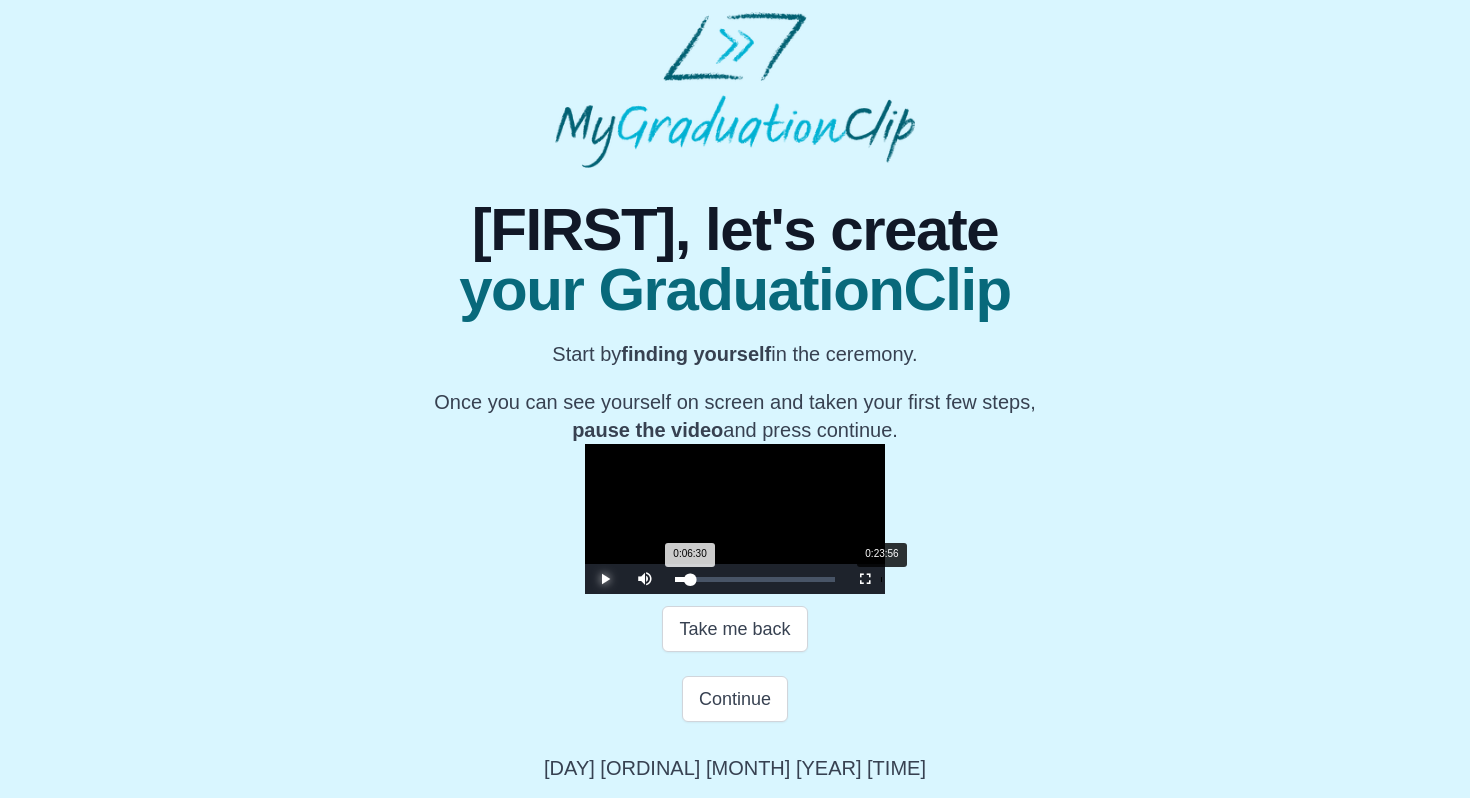 click on "Loaded : 0% 0:23:56 0:06:30 Progress : 0%" at bounding box center [755, 579] 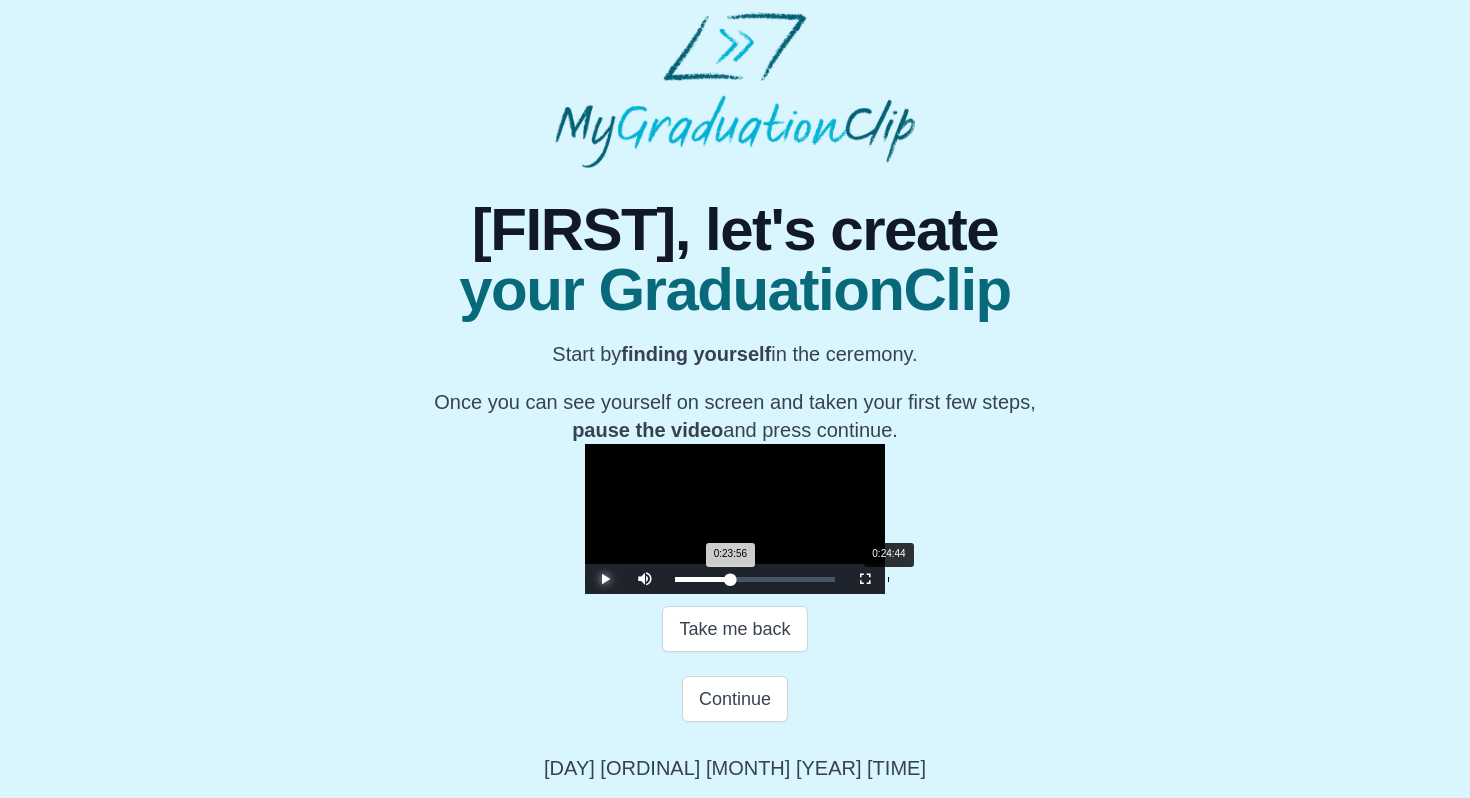 click at bounding box center [731, 579] 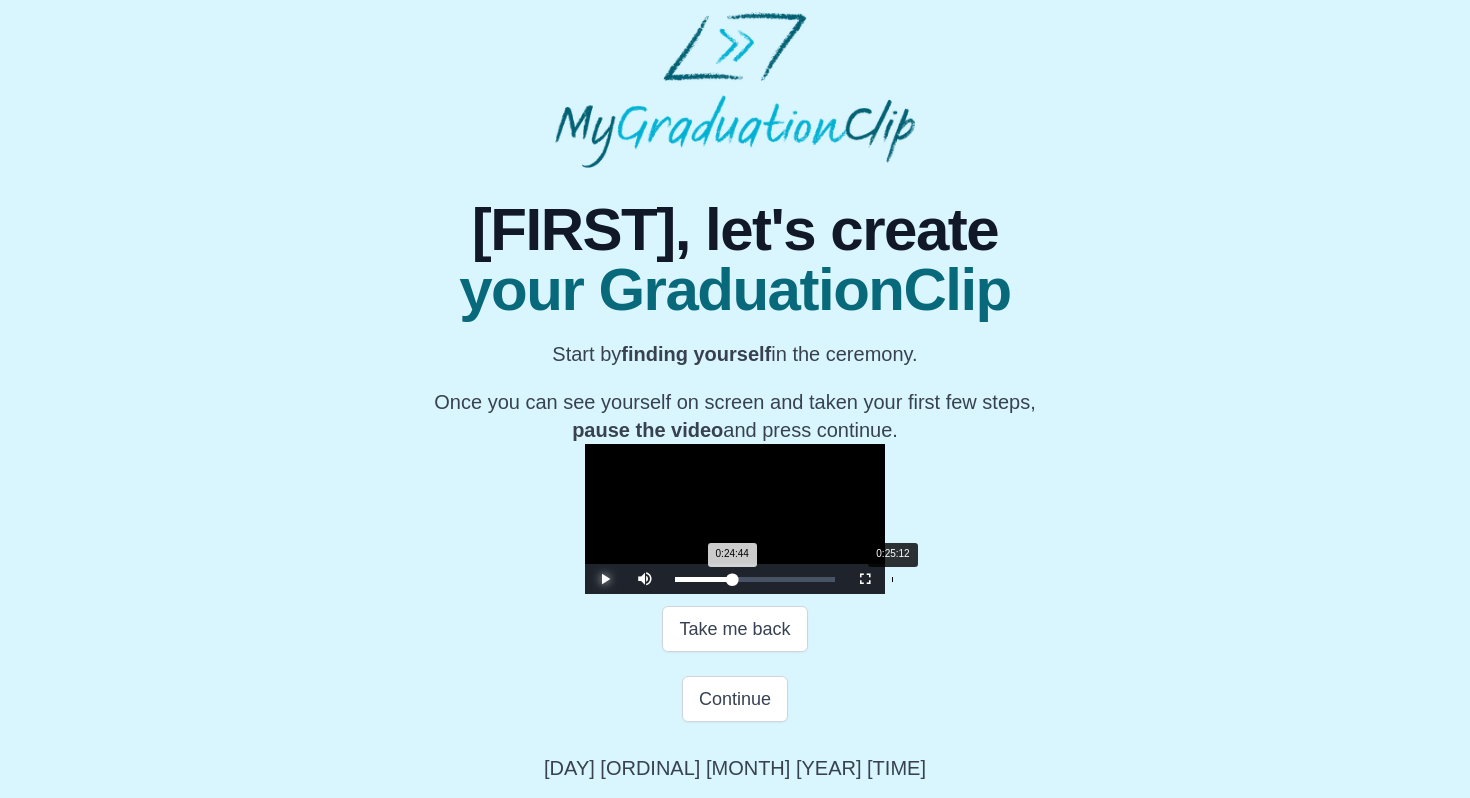 click on "Loaded : 0% 0:25:12 0:24:44 Progress : 0%" at bounding box center [755, 579] 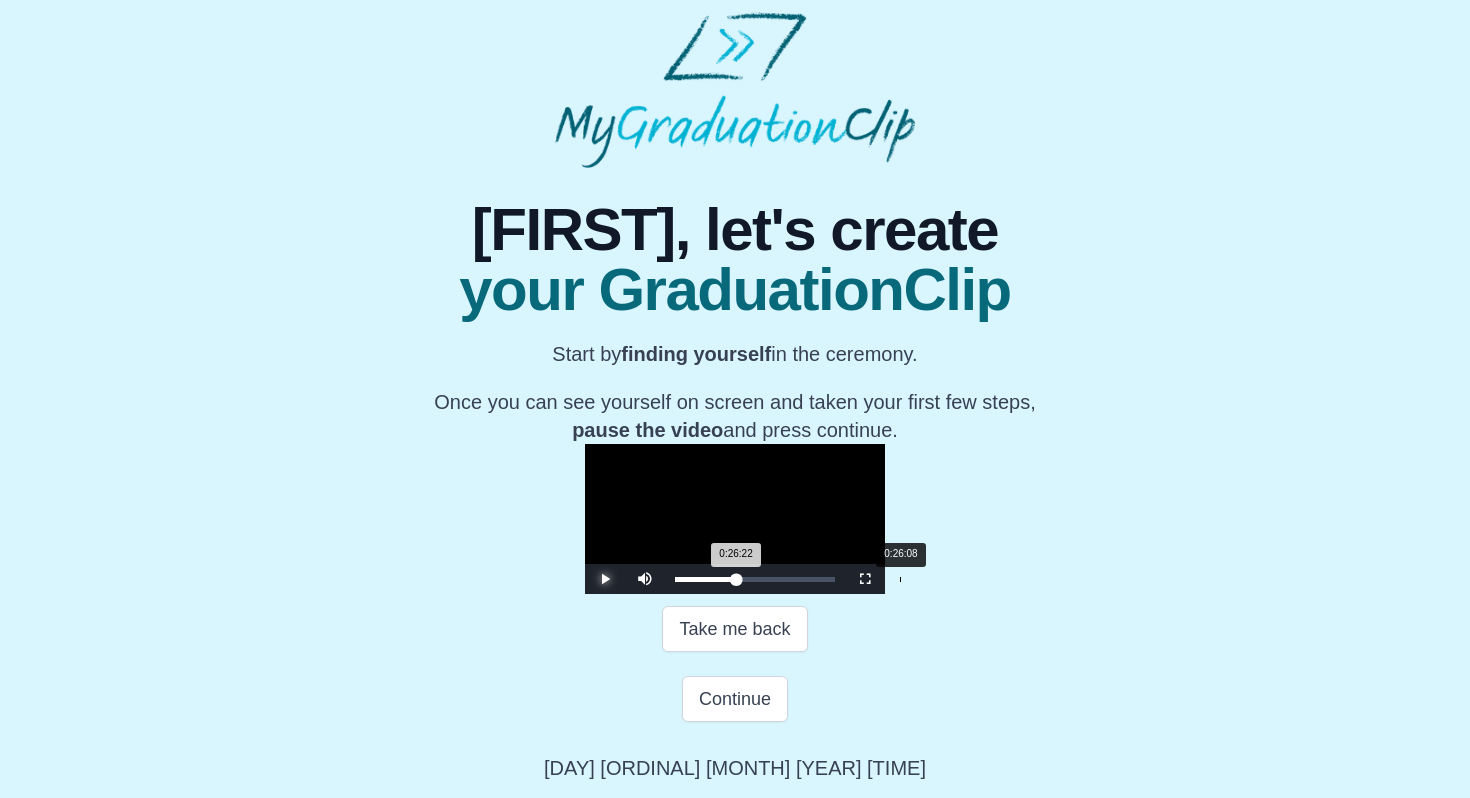 click on "0:26:22 Progress : 0%" at bounding box center [705, 579] 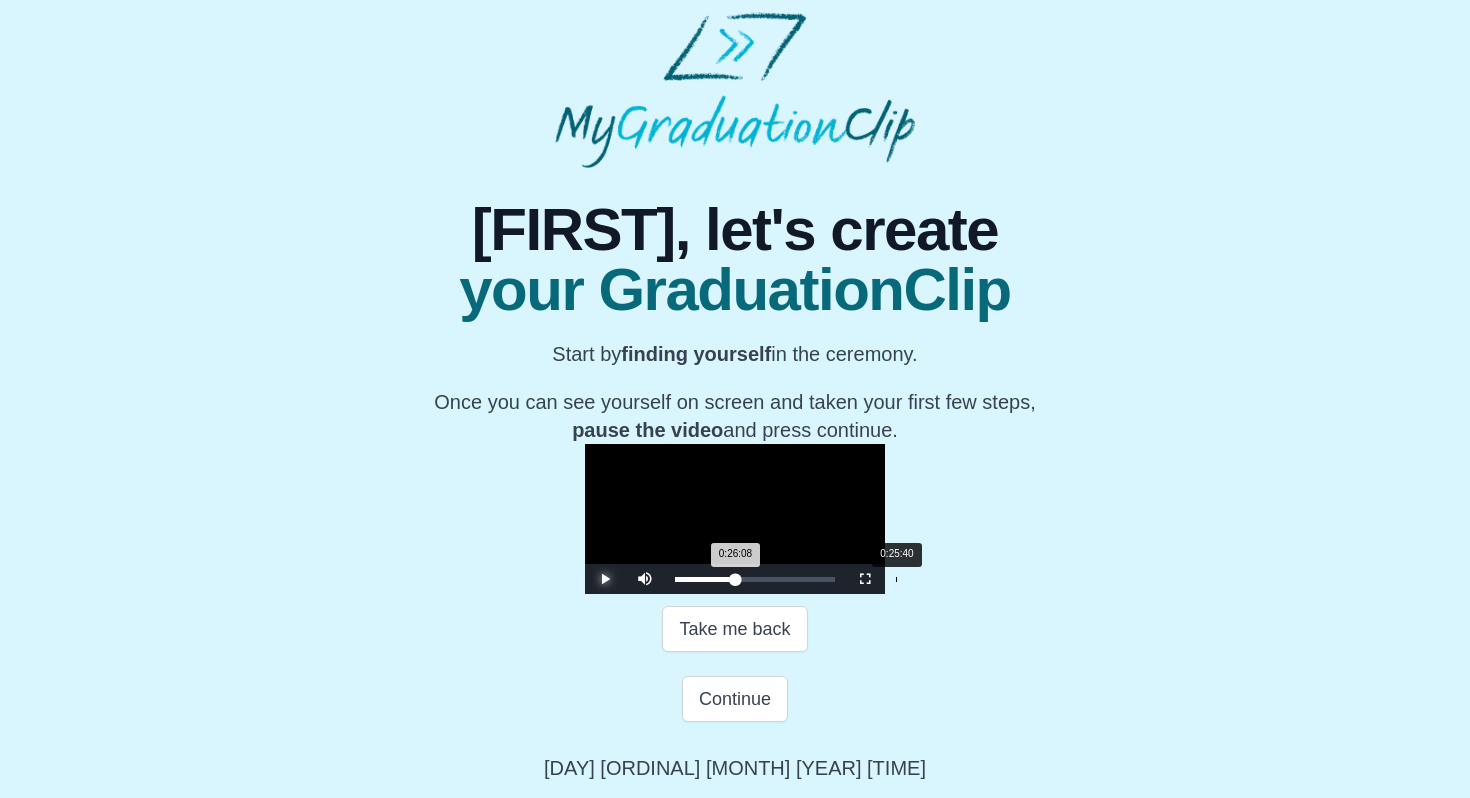 click on "0:26:08 Progress : 0%" at bounding box center [705, 579] 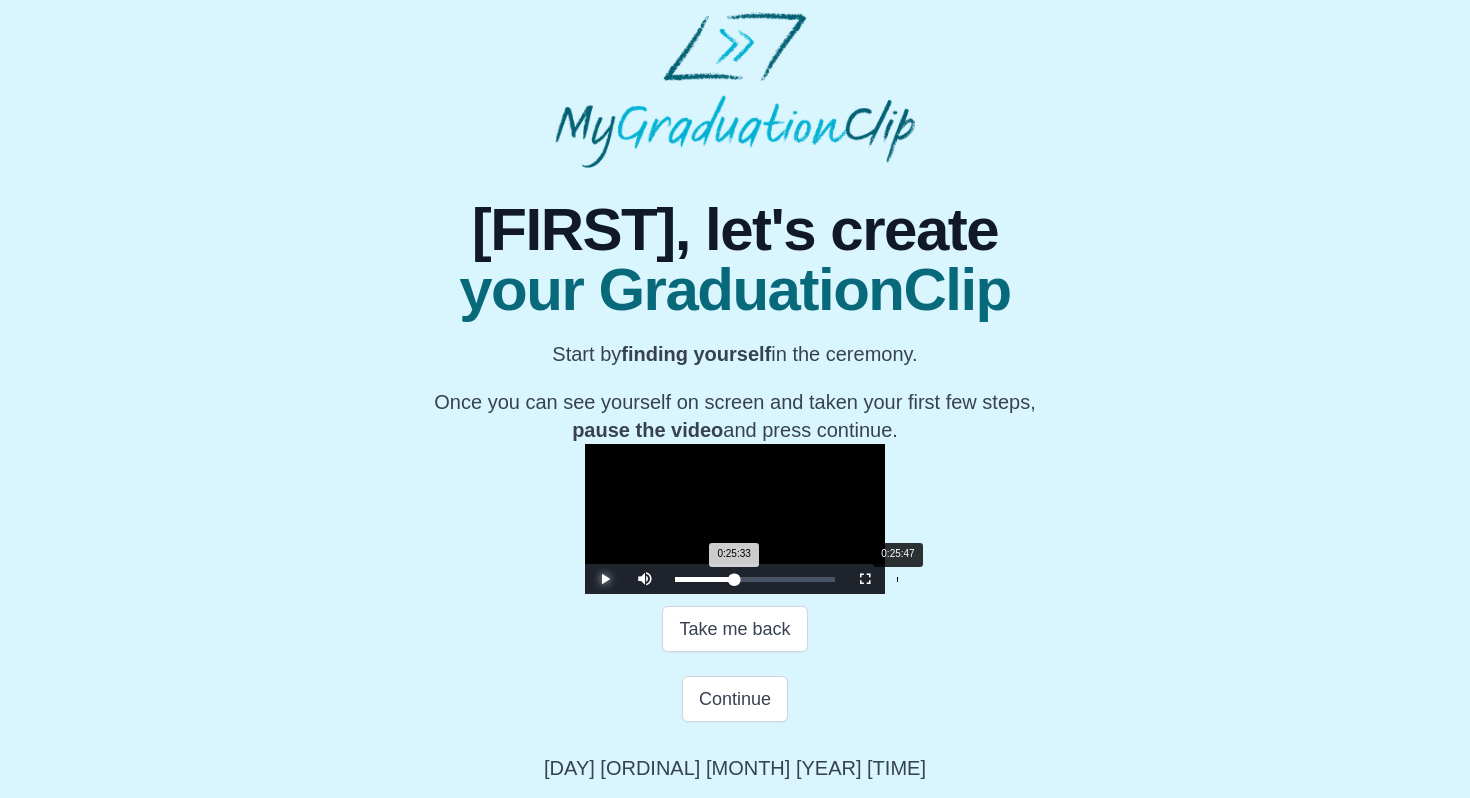 click on "0:25:33 Progress : 0%" at bounding box center [704, 579] 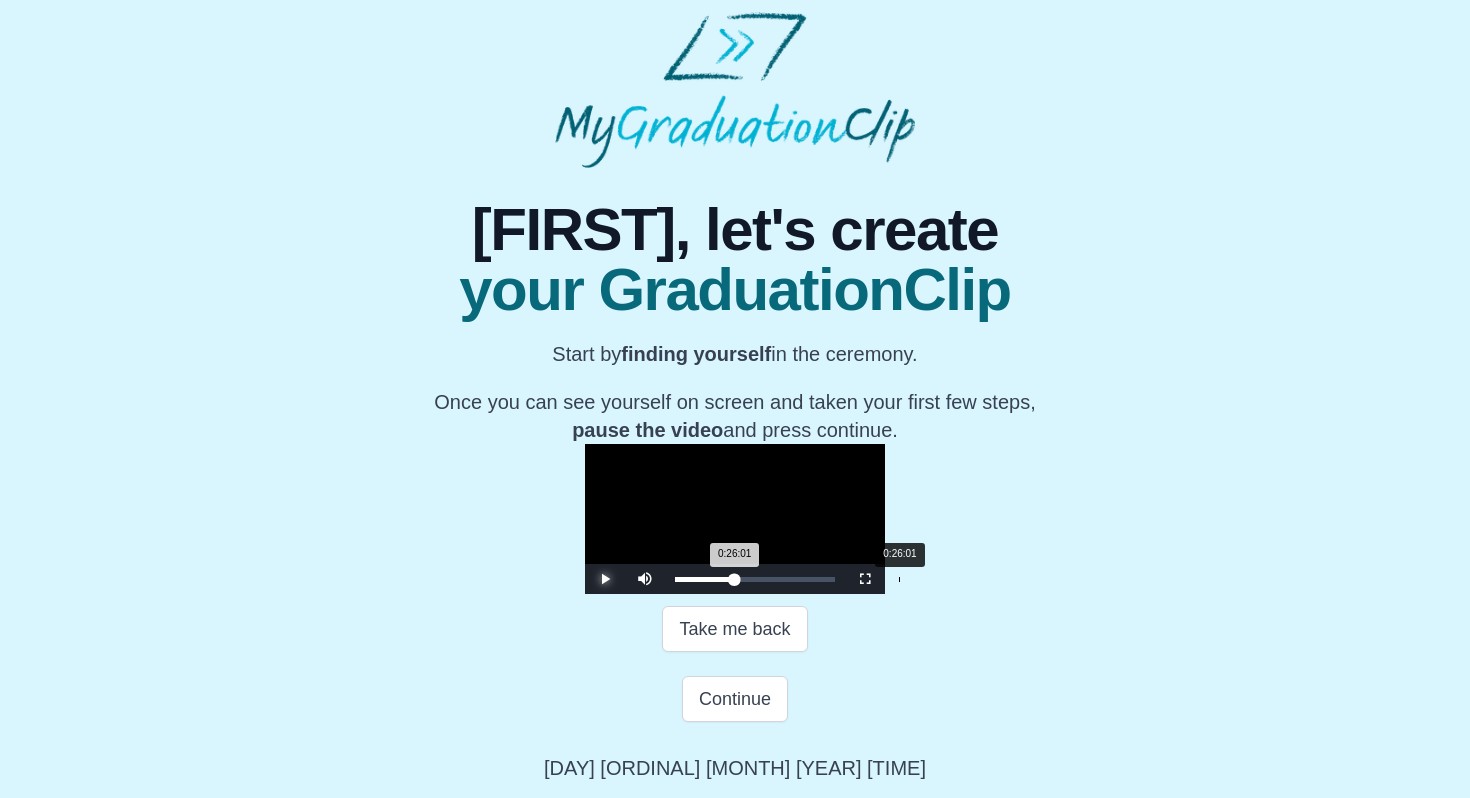 click on "0:26:01 Progress : 0%" at bounding box center [705, 579] 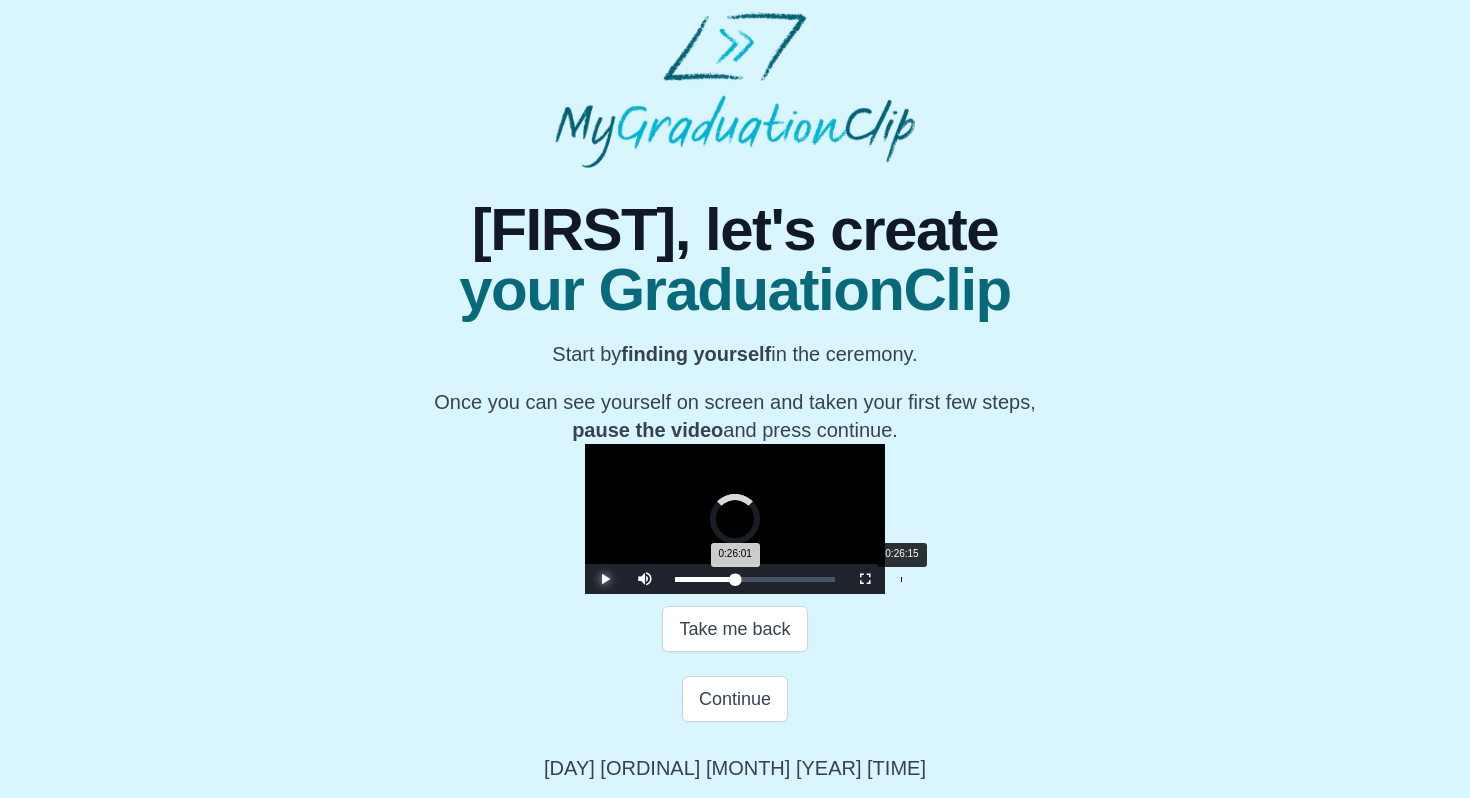 click on "0:26:01 Progress : 0%" at bounding box center [705, 579] 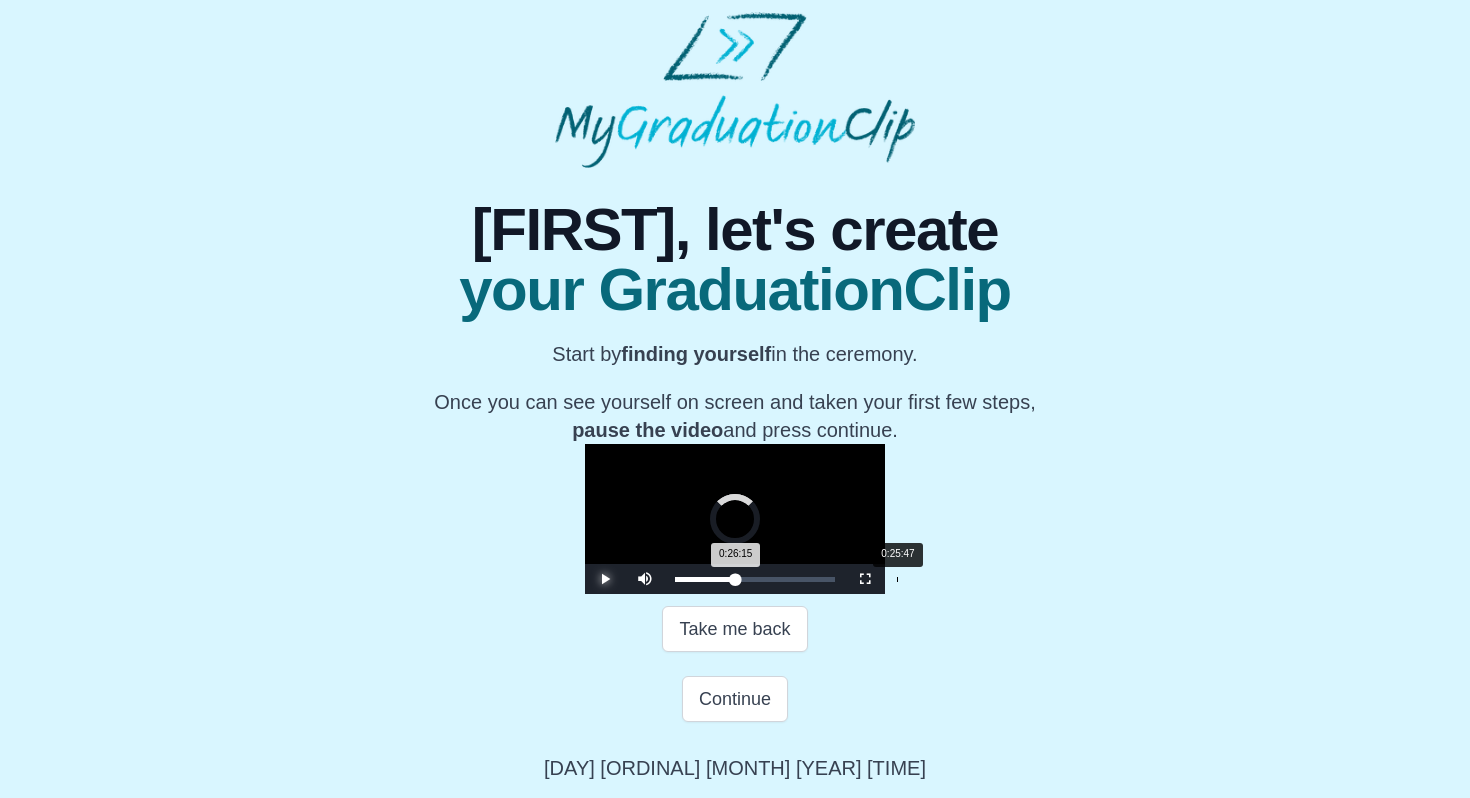 click on "0:26:15 Progress : 0%" at bounding box center (705, 579) 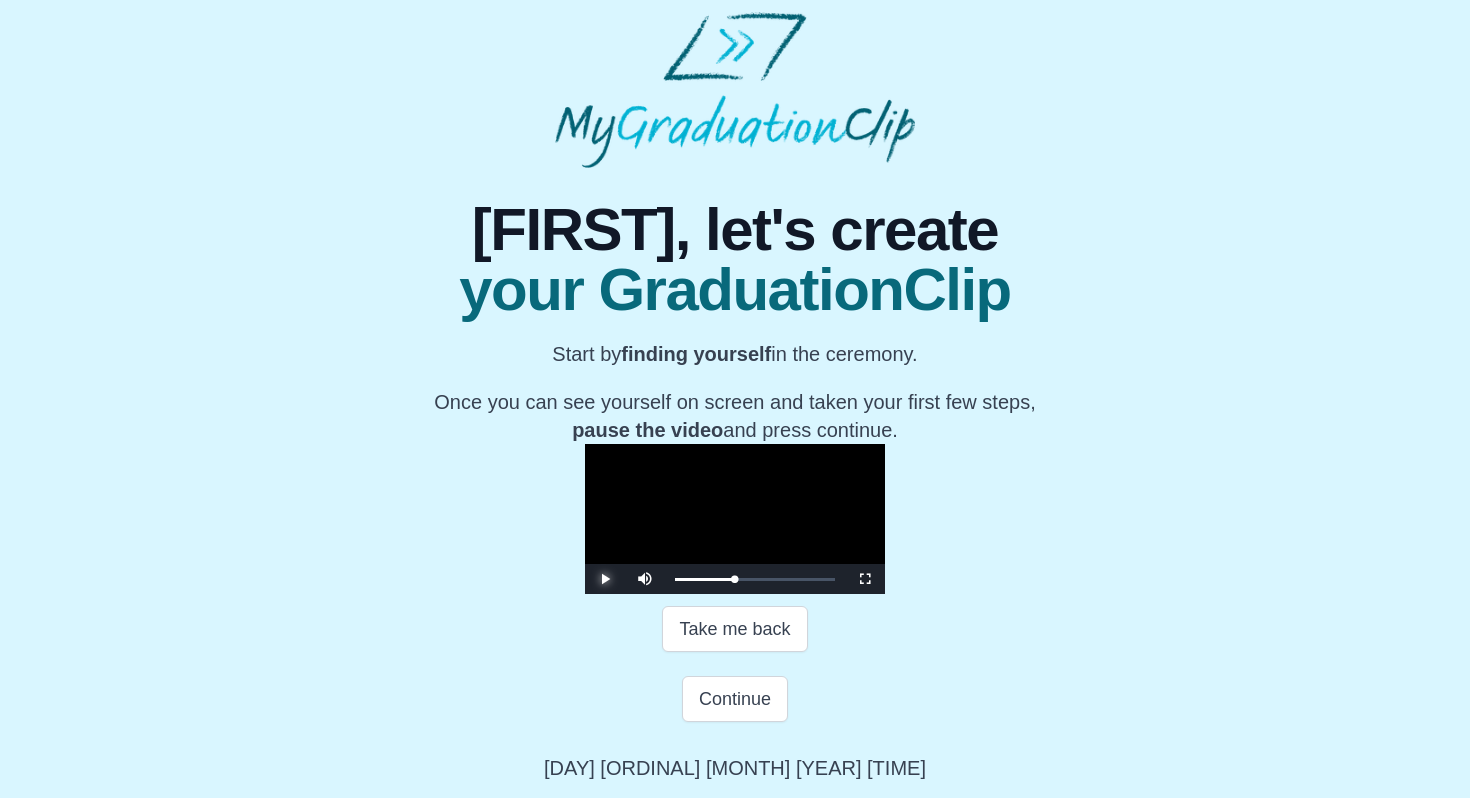 click at bounding box center [605, 579] 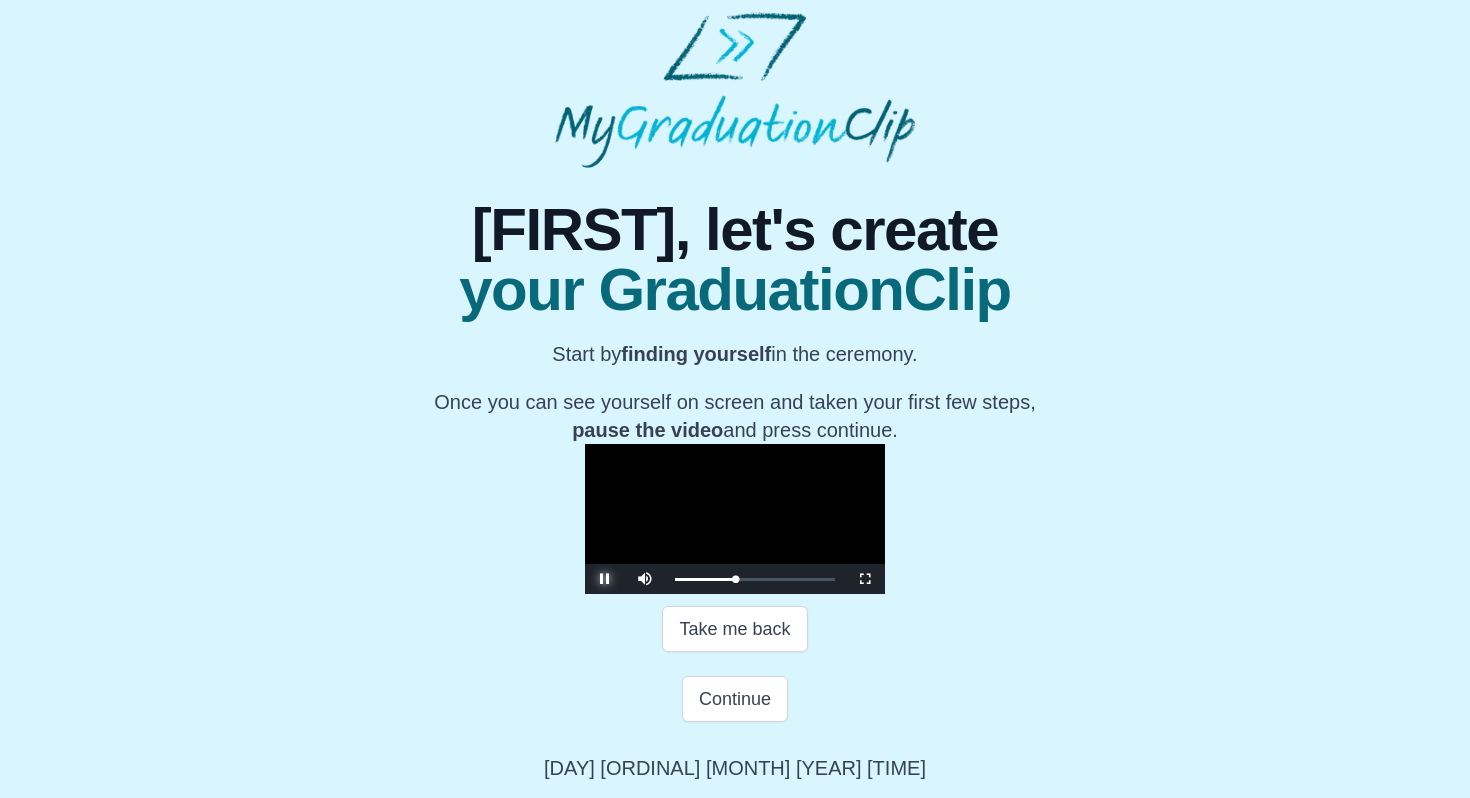 click at bounding box center (605, 579) 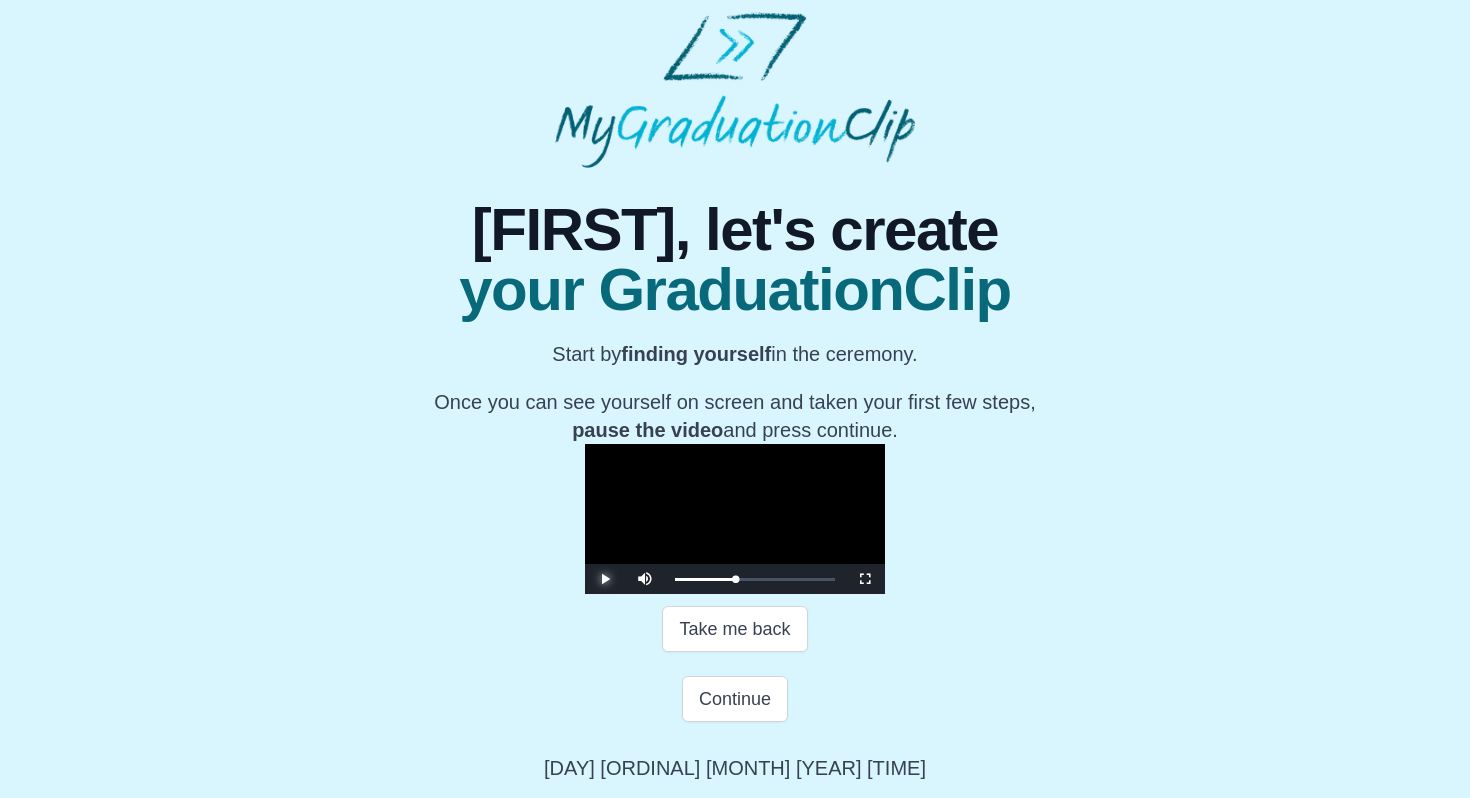 click at bounding box center [605, 579] 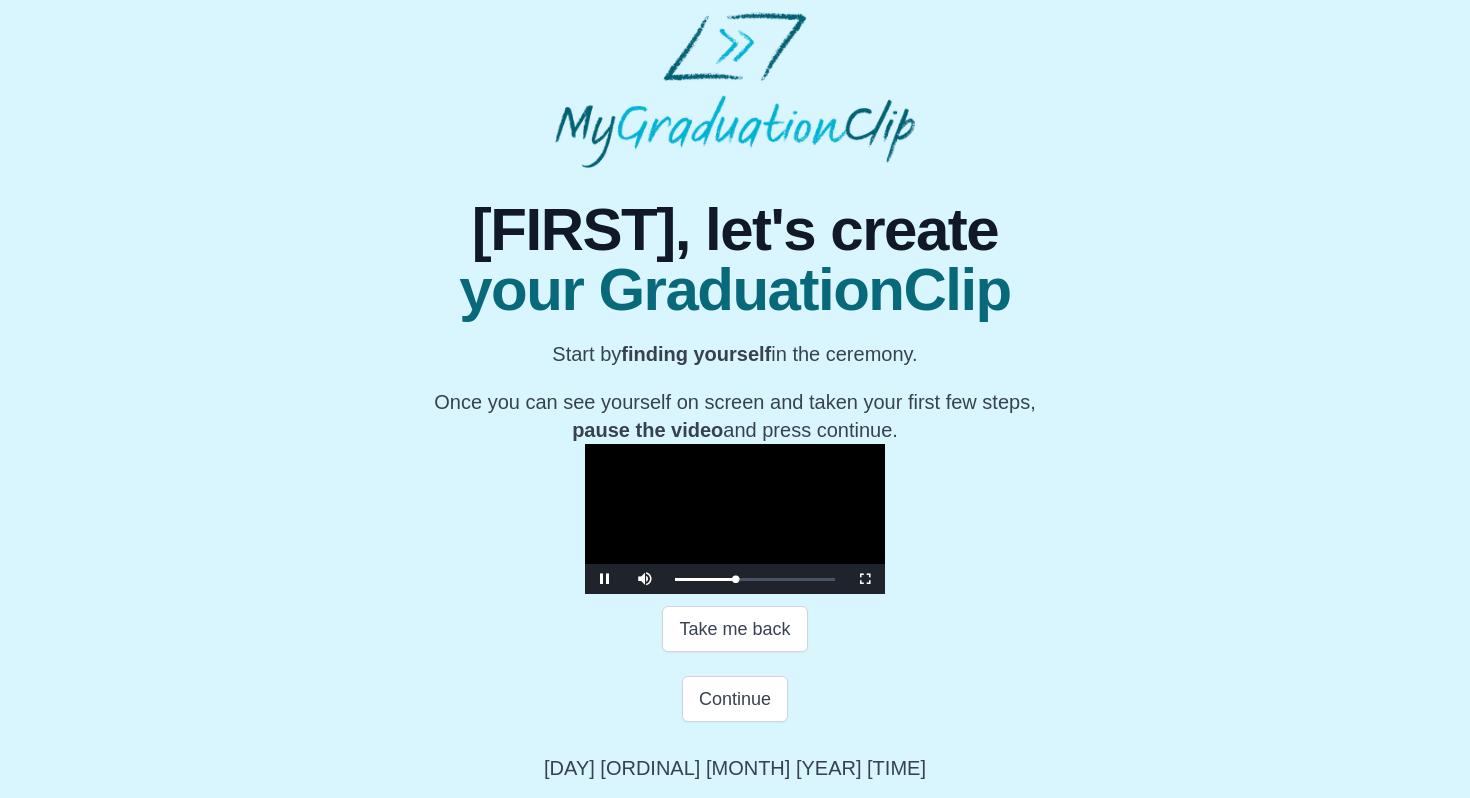 click at bounding box center [735, 519] 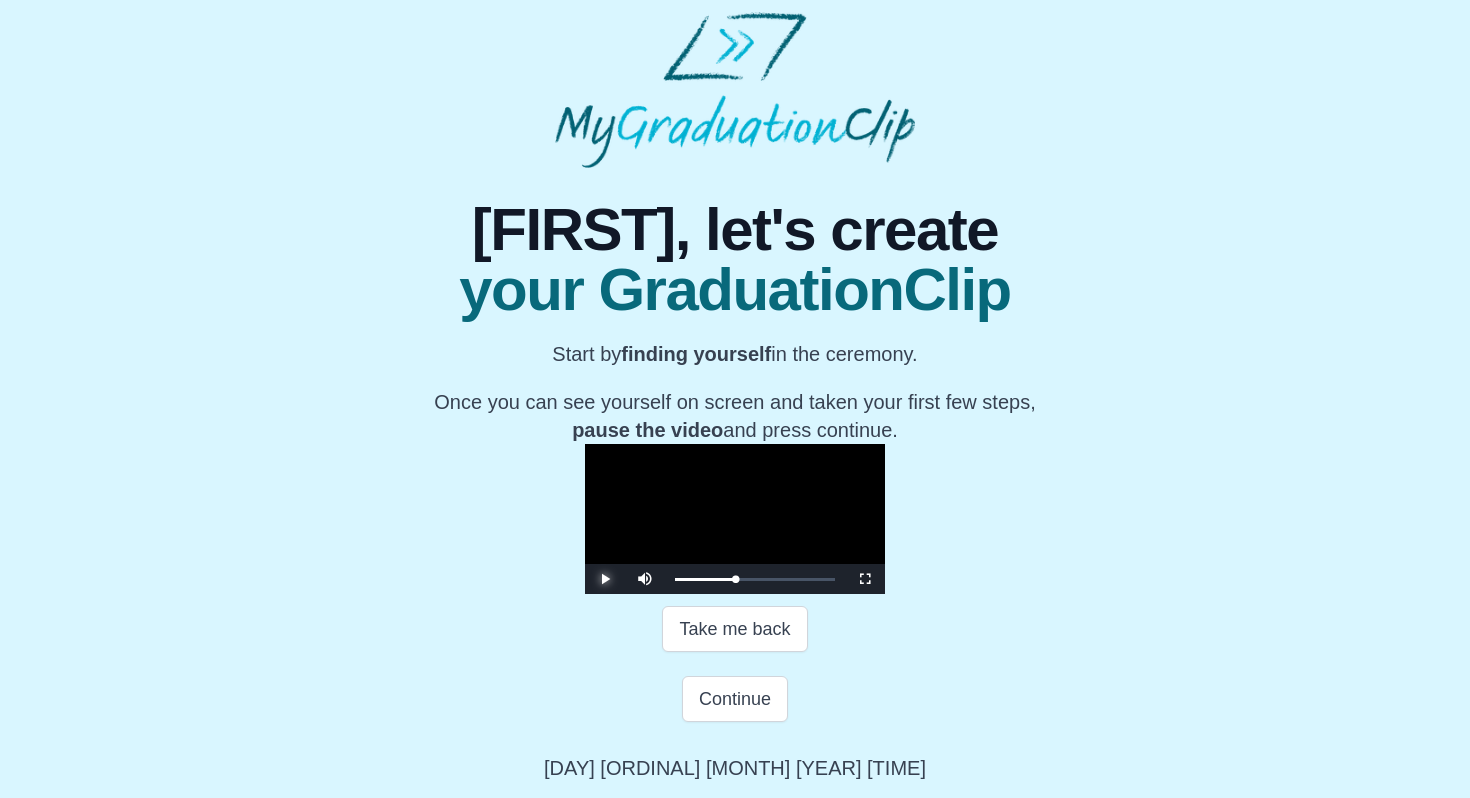 click at bounding box center [605, 579] 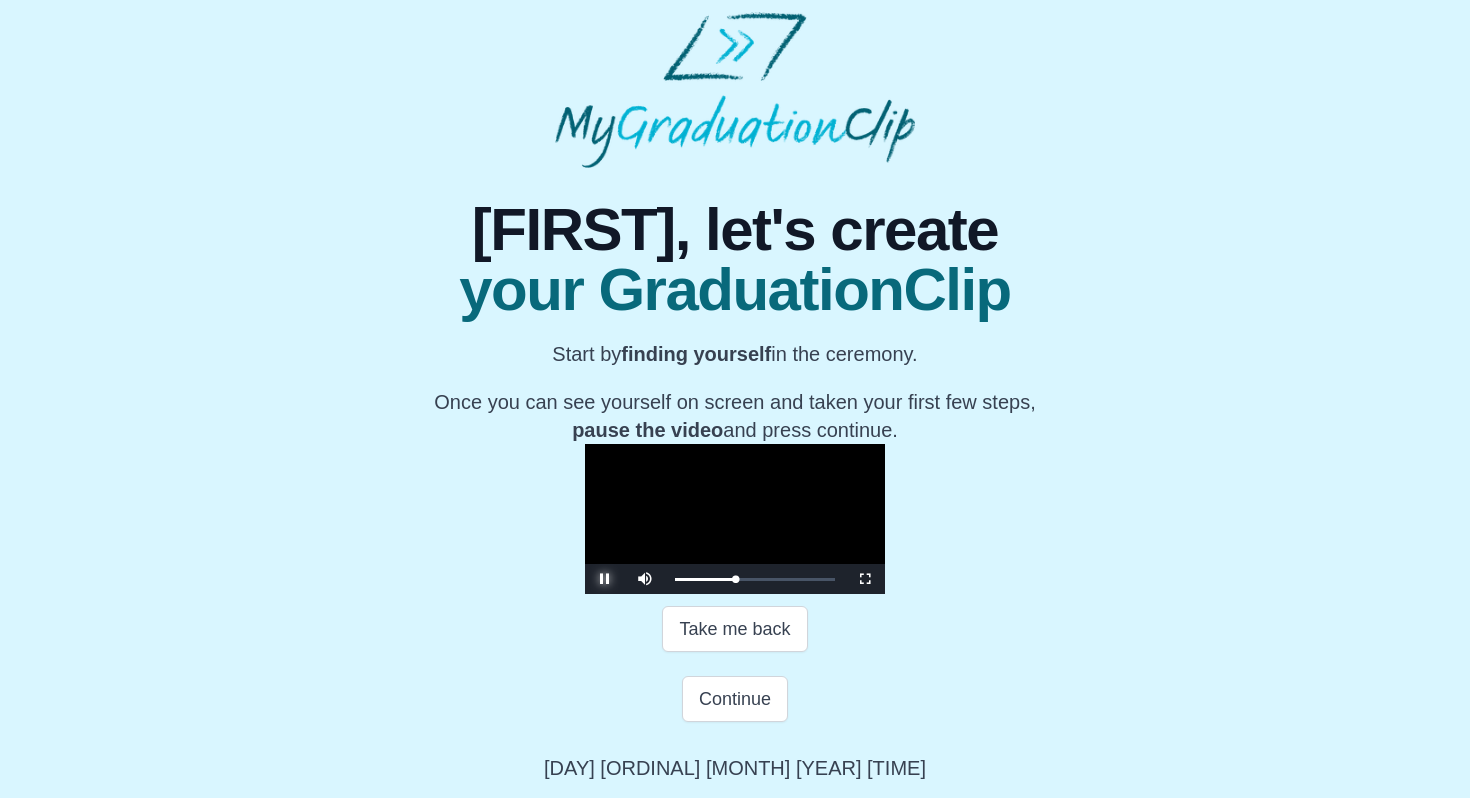 click at bounding box center [605, 579] 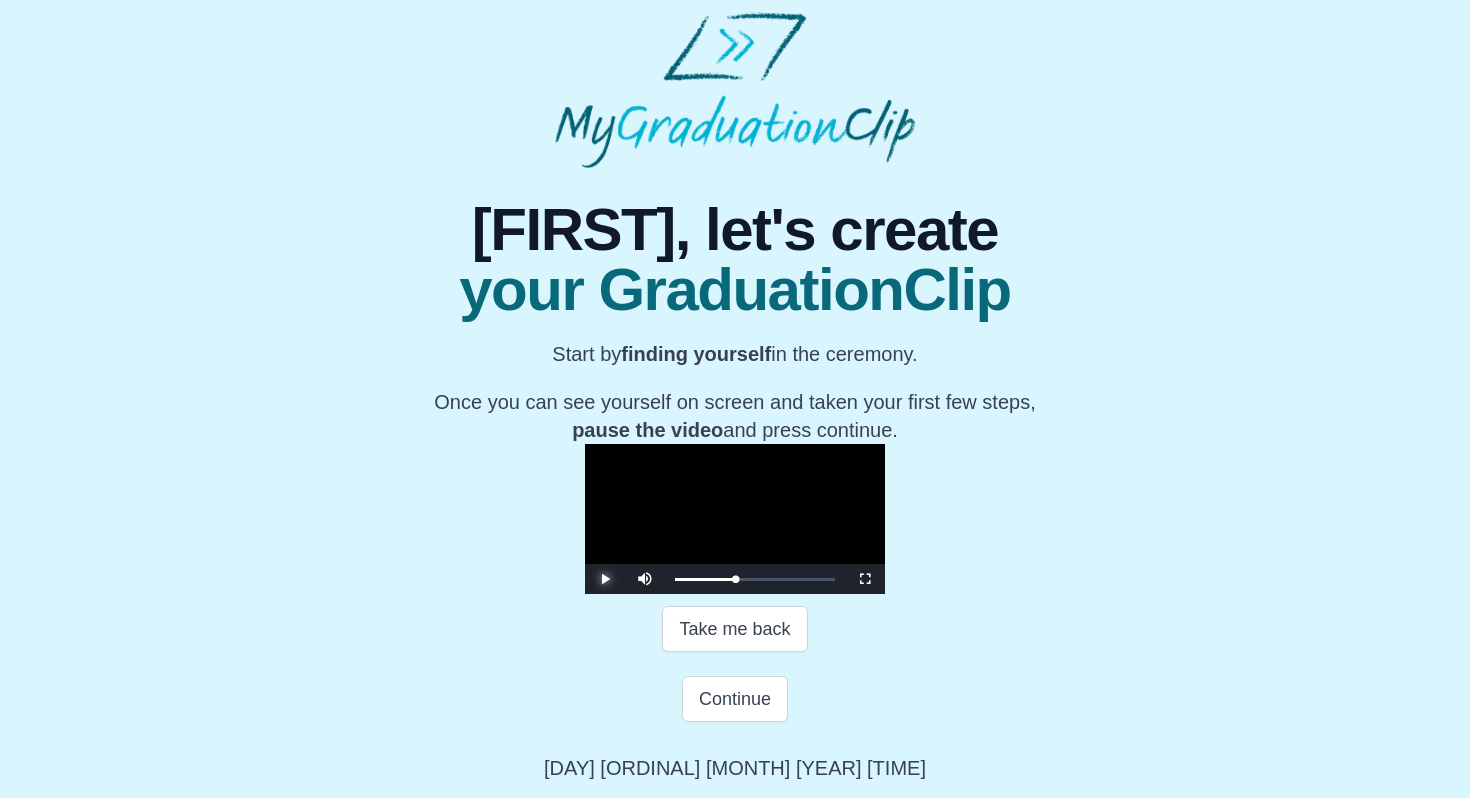 click at bounding box center [605, 579] 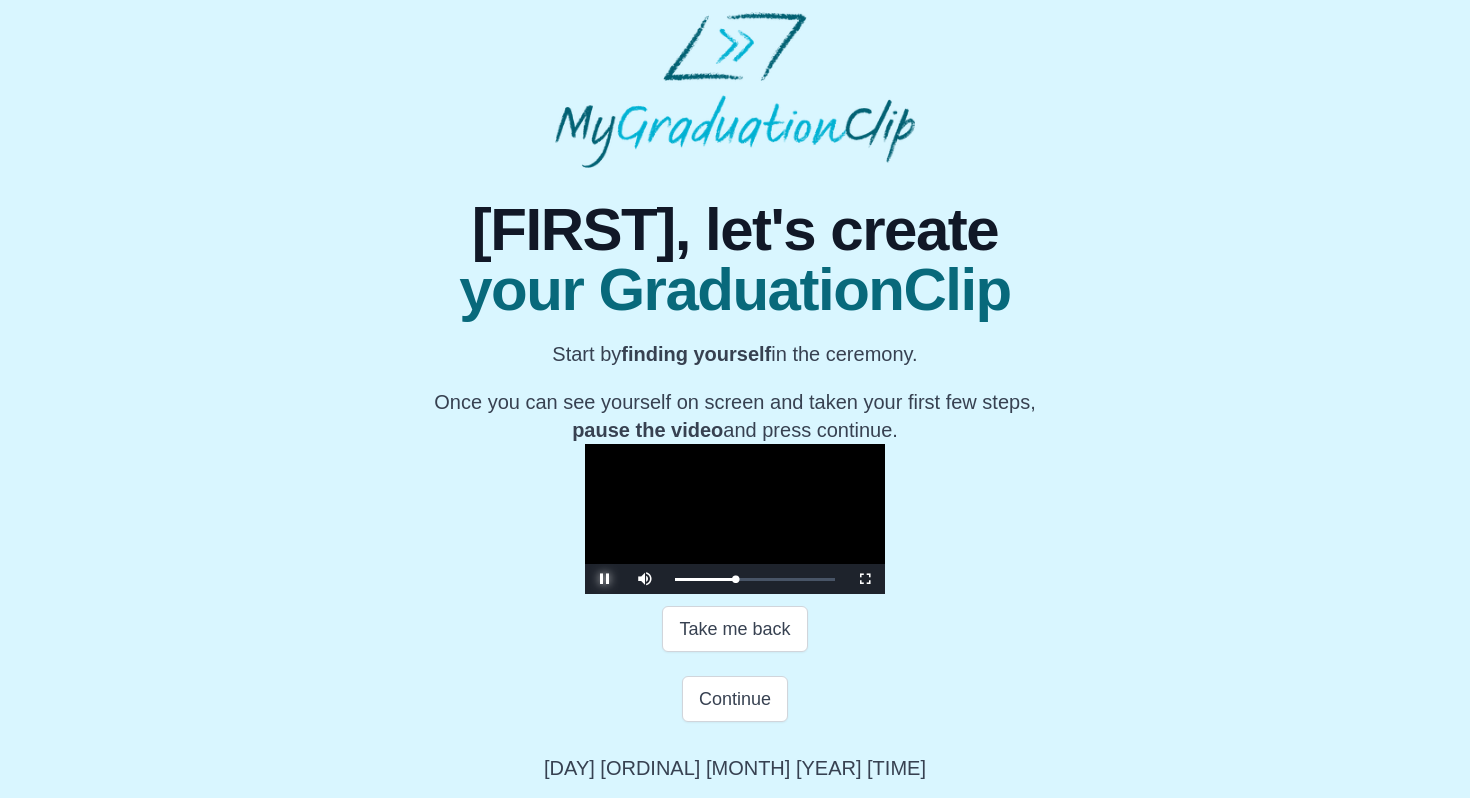 click at bounding box center (605, 579) 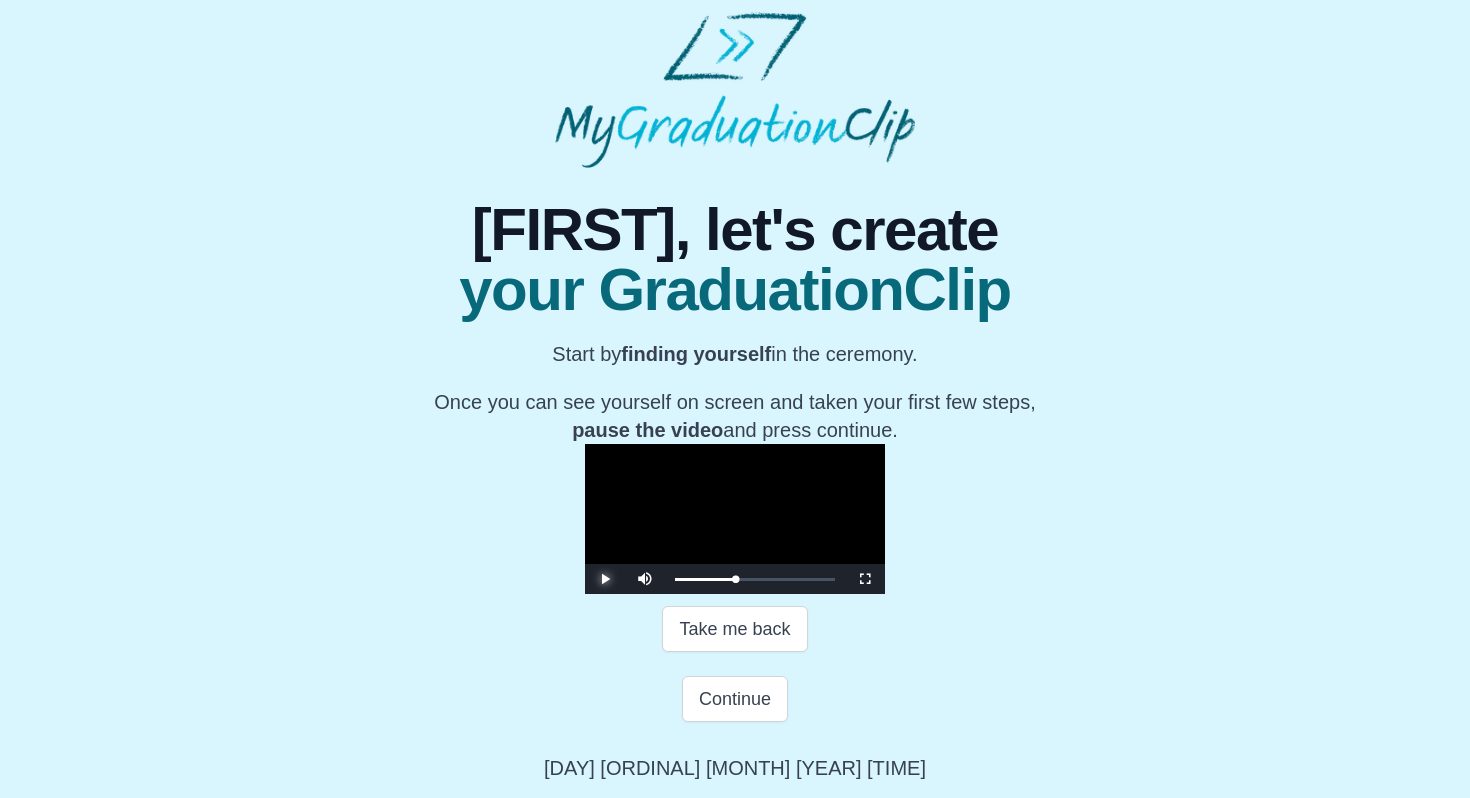 click at bounding box center [605, 579] 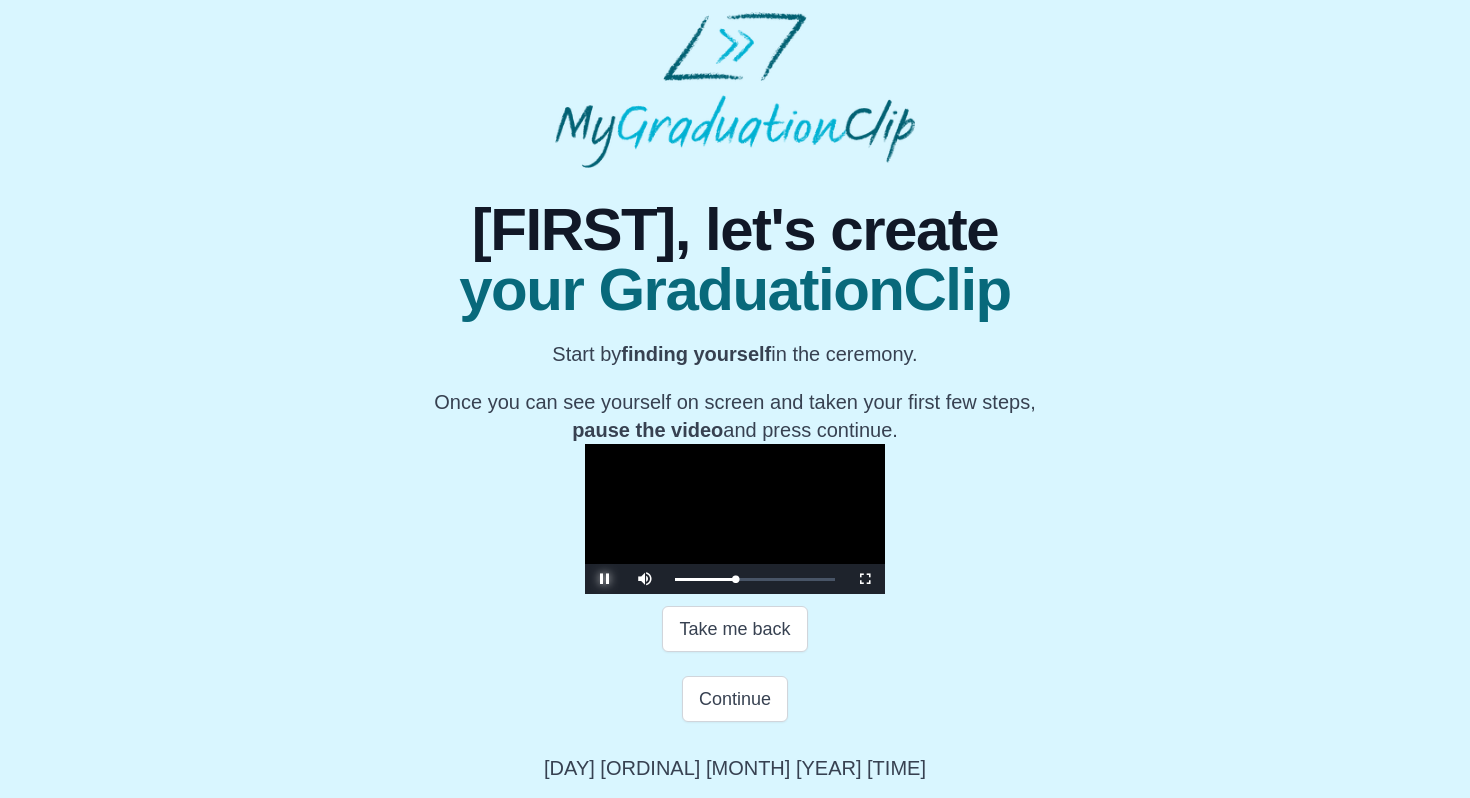 click at bounding box center (605, 579) 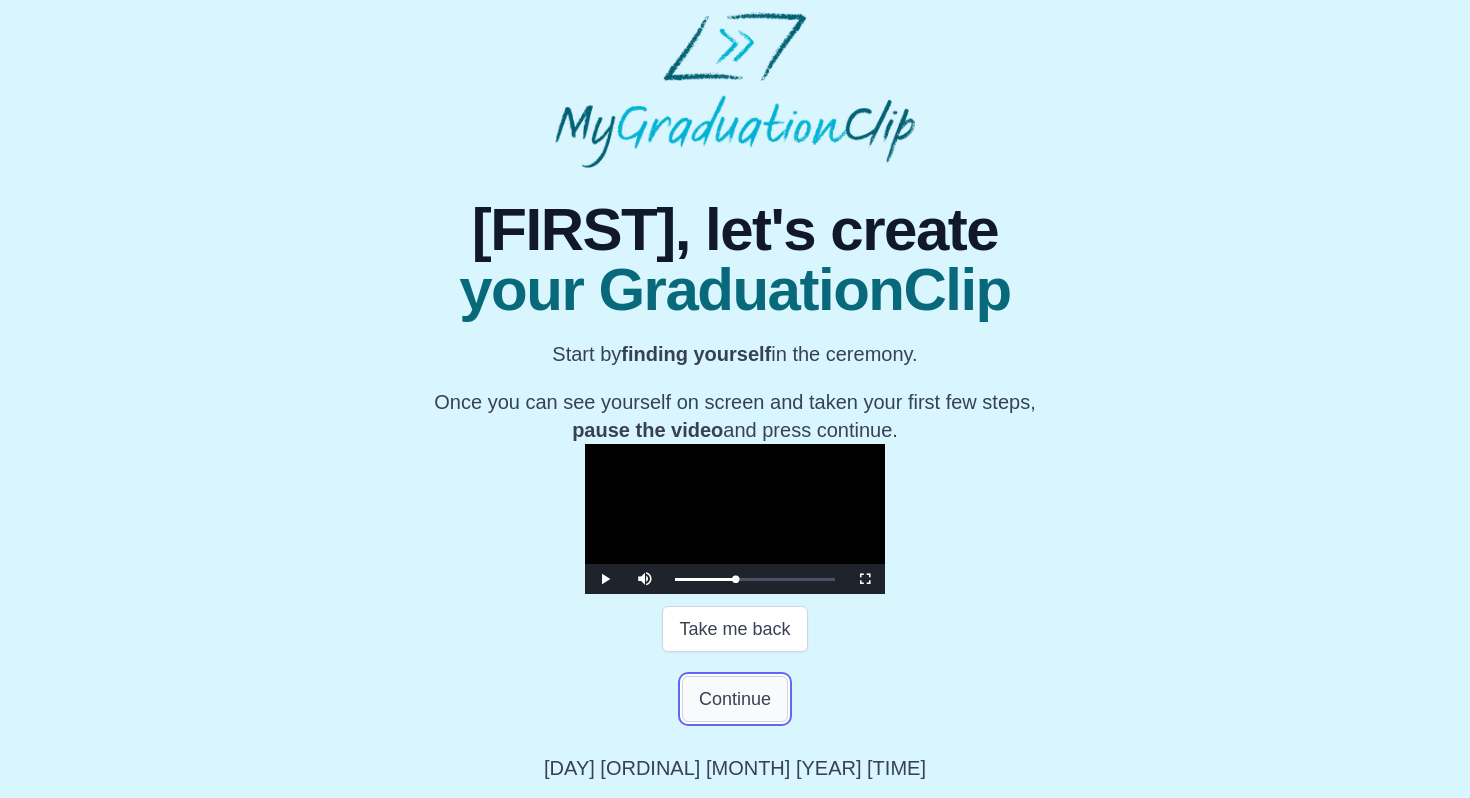 click on "Continue" at bounding box center [735, 699] 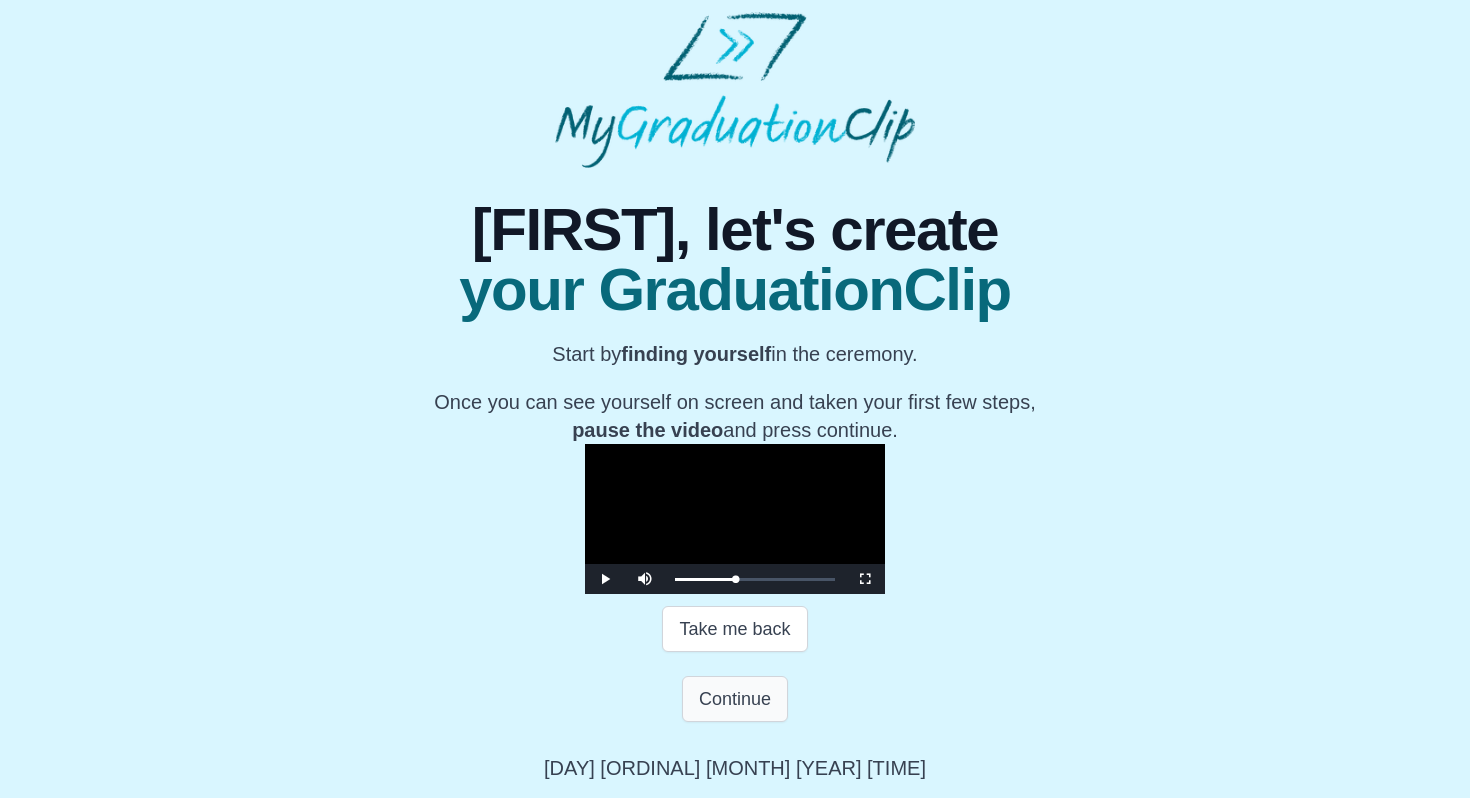 scroll, scrollTop: 0, scrollLeft: 0, axis: both 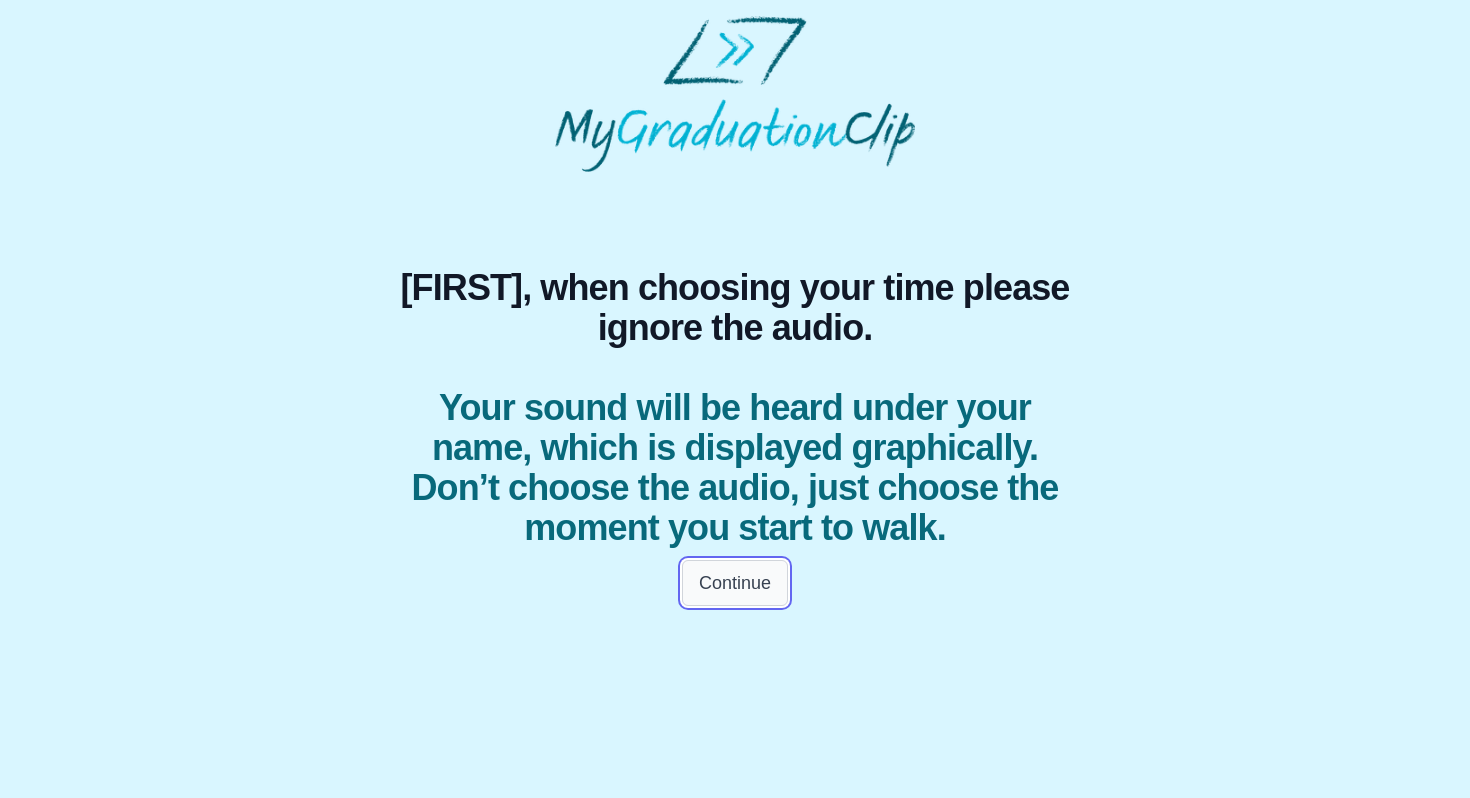 click on "Continue" at bounding box center [735, 583] 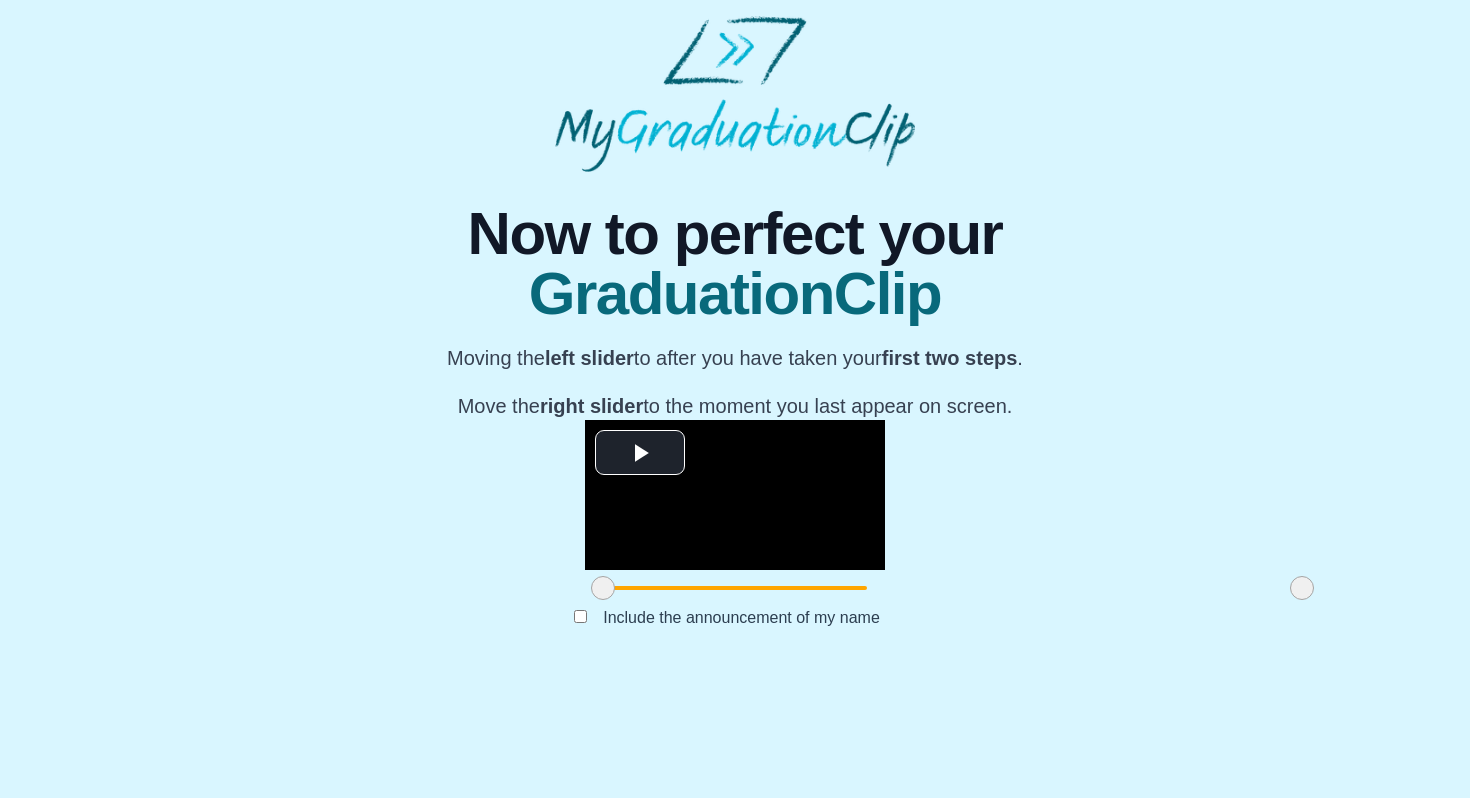 scroll, scrollTop: 150, scrollLeft: 0, axis: vertical 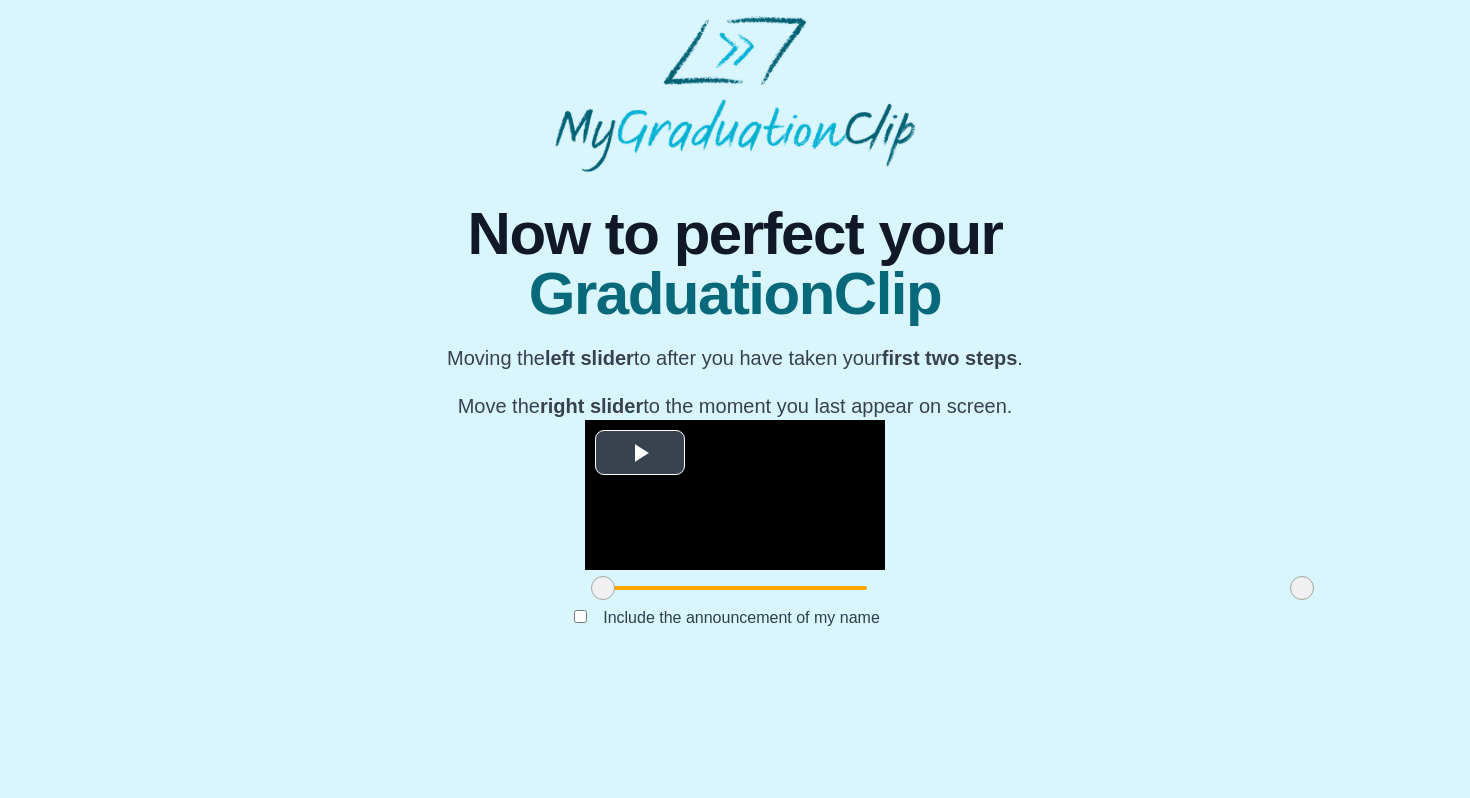click at bounding box center (640, 453) 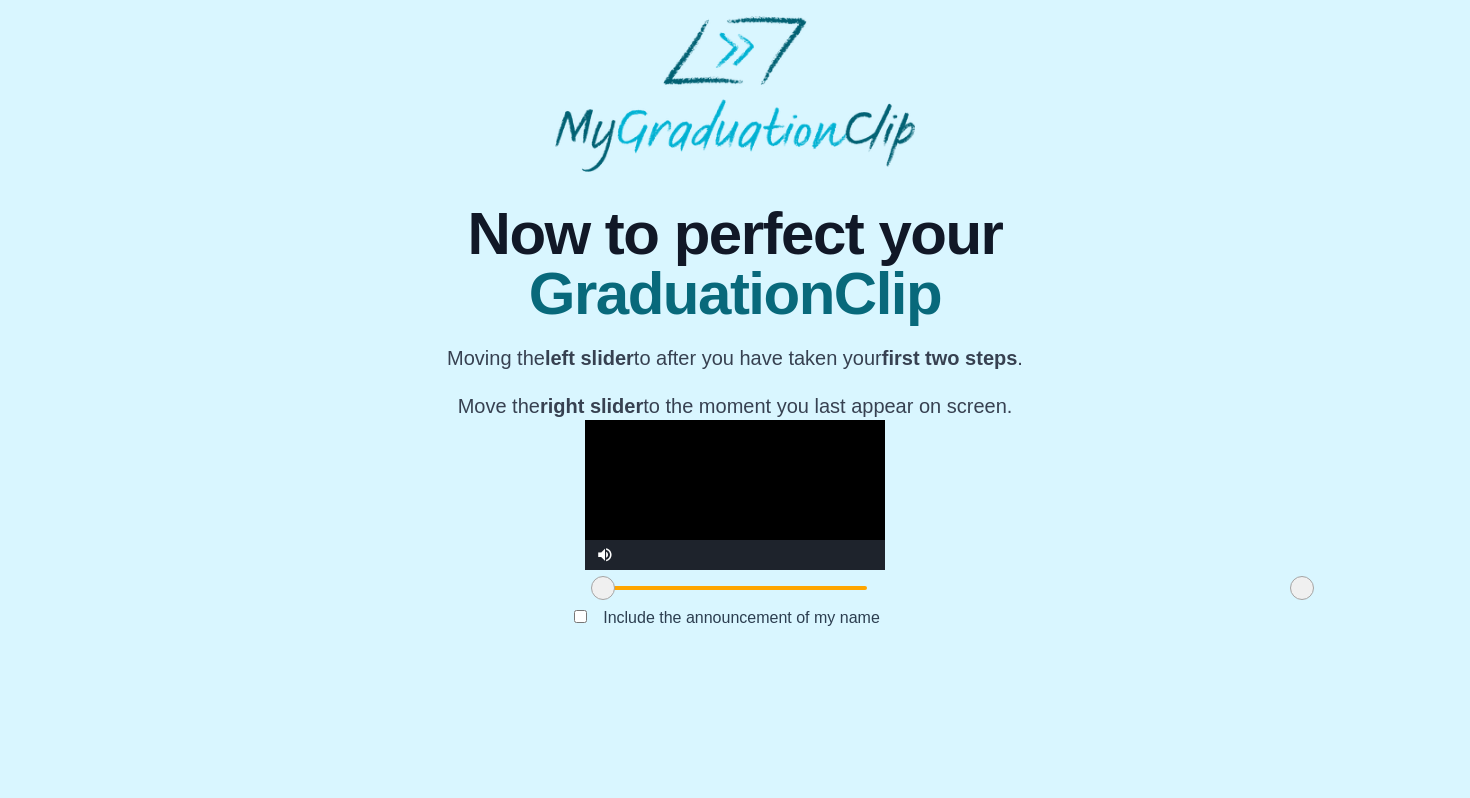 click at bounding box center (735, 495) 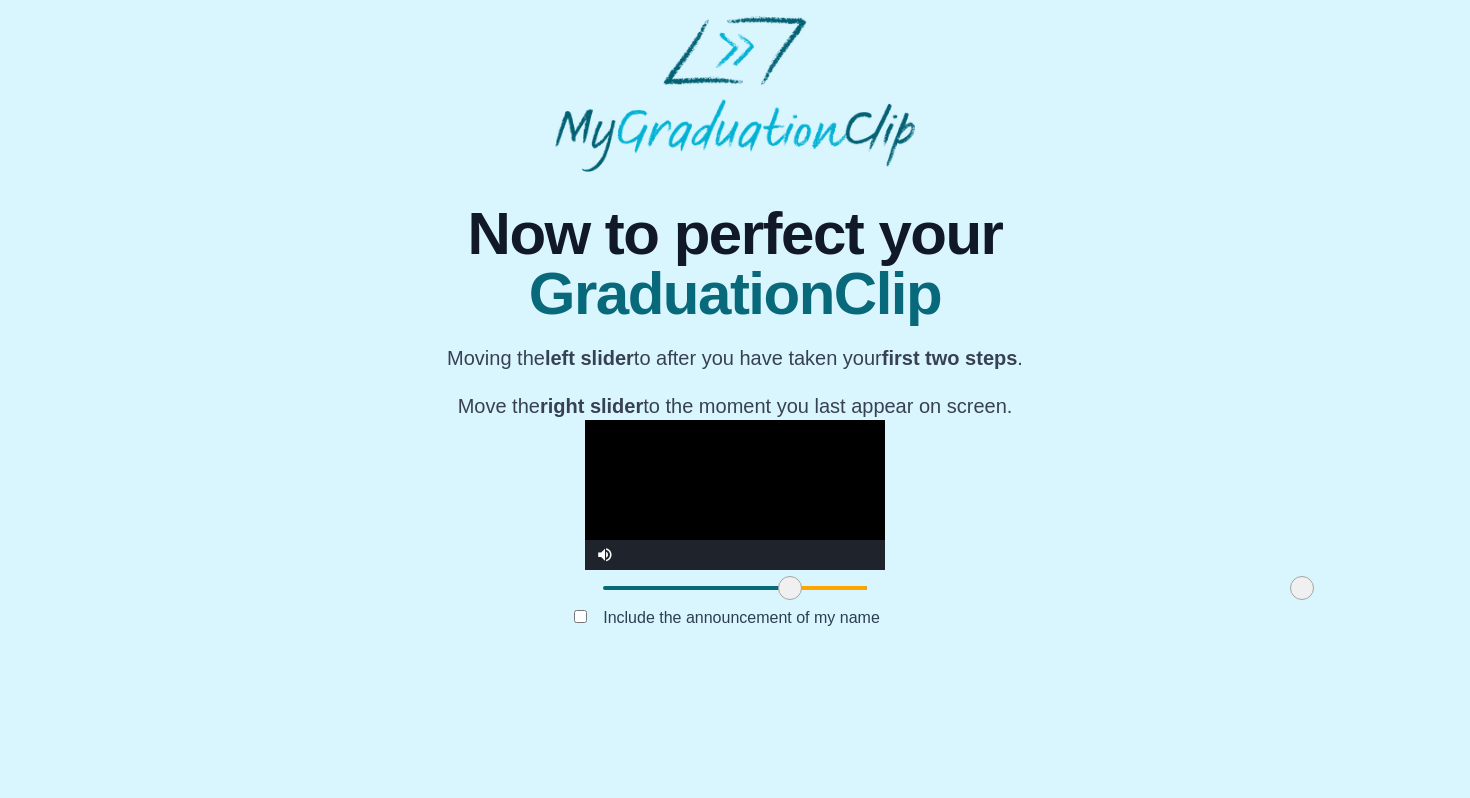 drag, startPoint x: 391, startPoint y: 703, endPoint x: 578, endPoint y: 679, distance: 188.53381 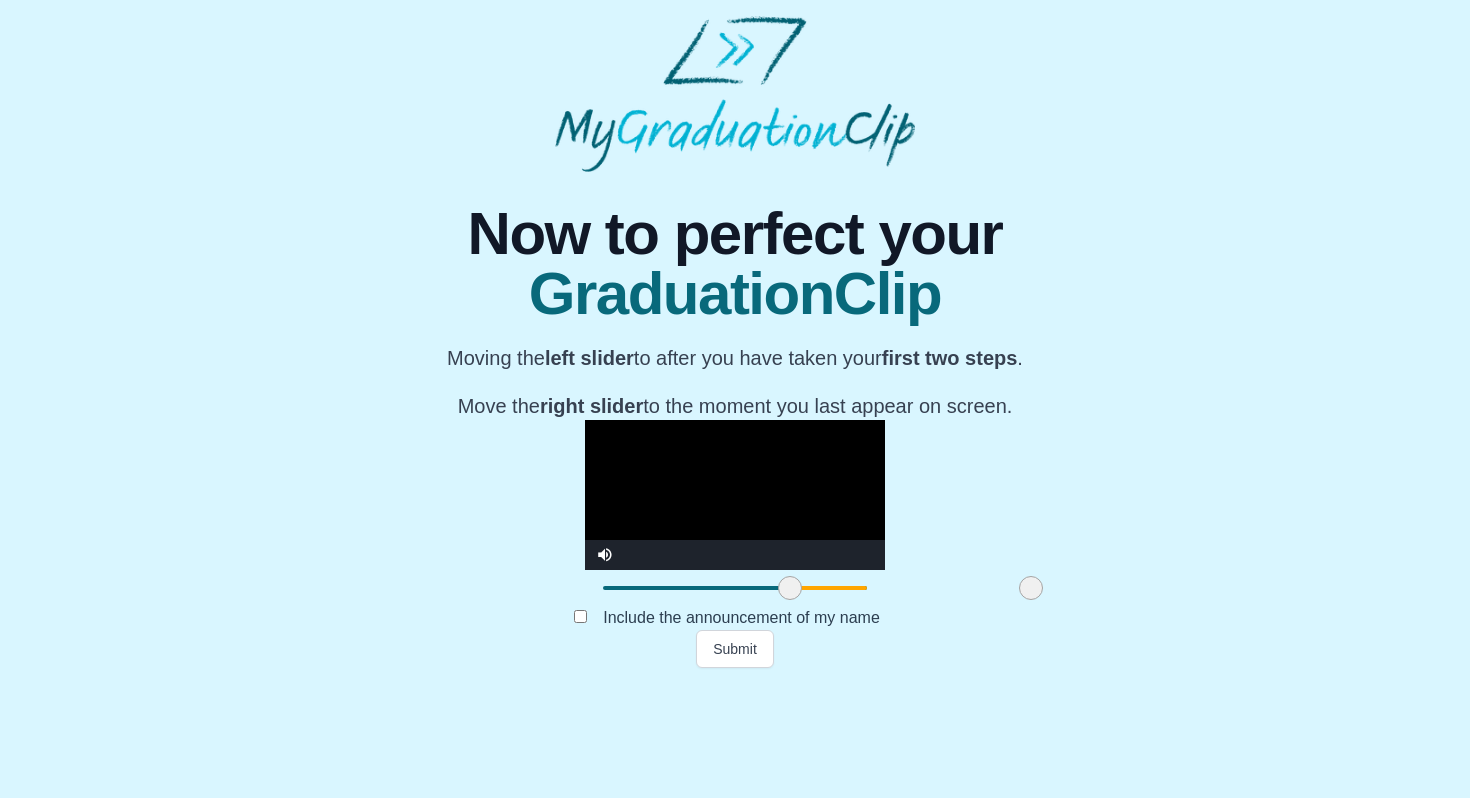 drag, startPoint x: 1088, startPoint y: 703, endPoint x: 817, endPoint y: 706, distance: 271.0166 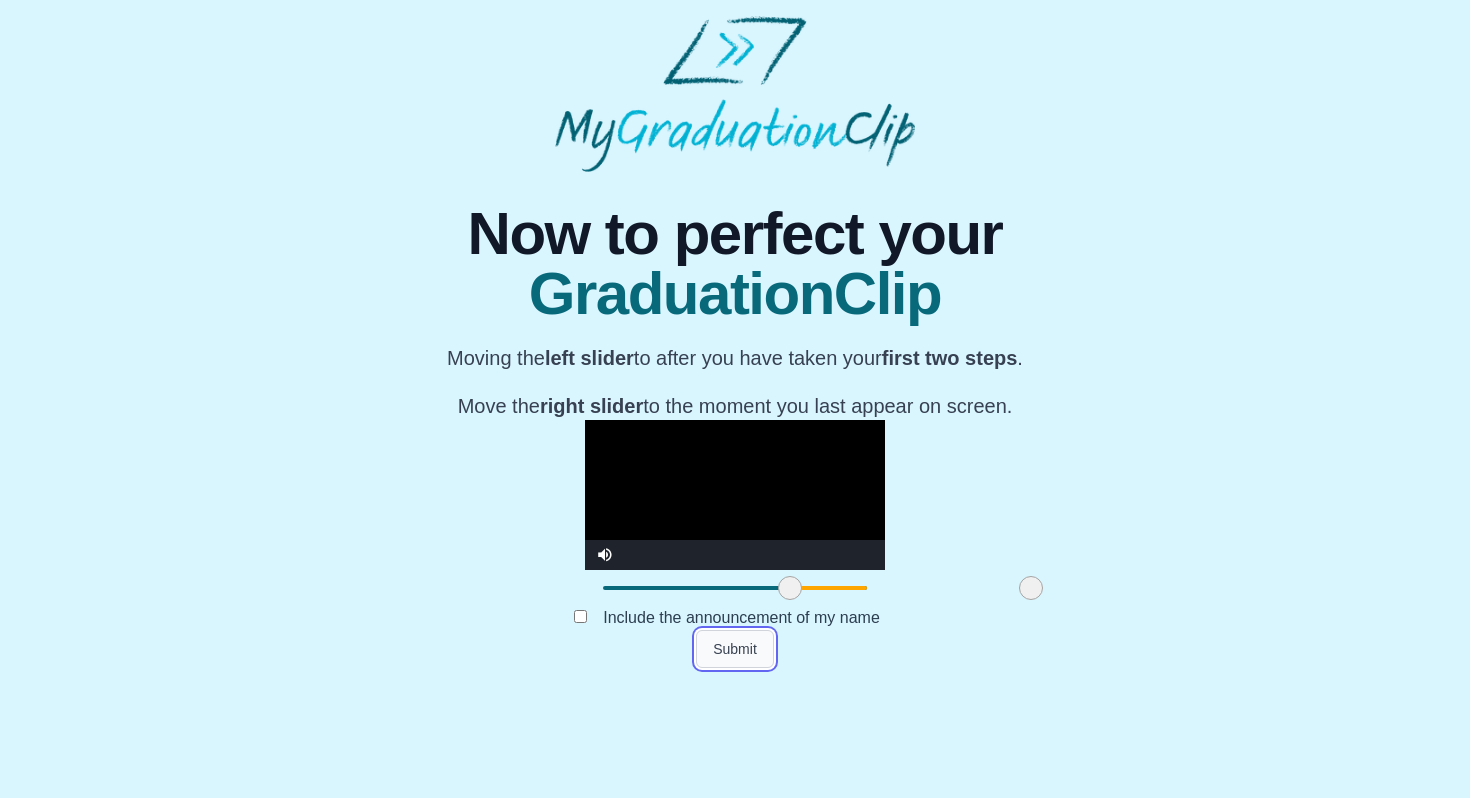 click on "Submit" at bounding box center [735, 649] 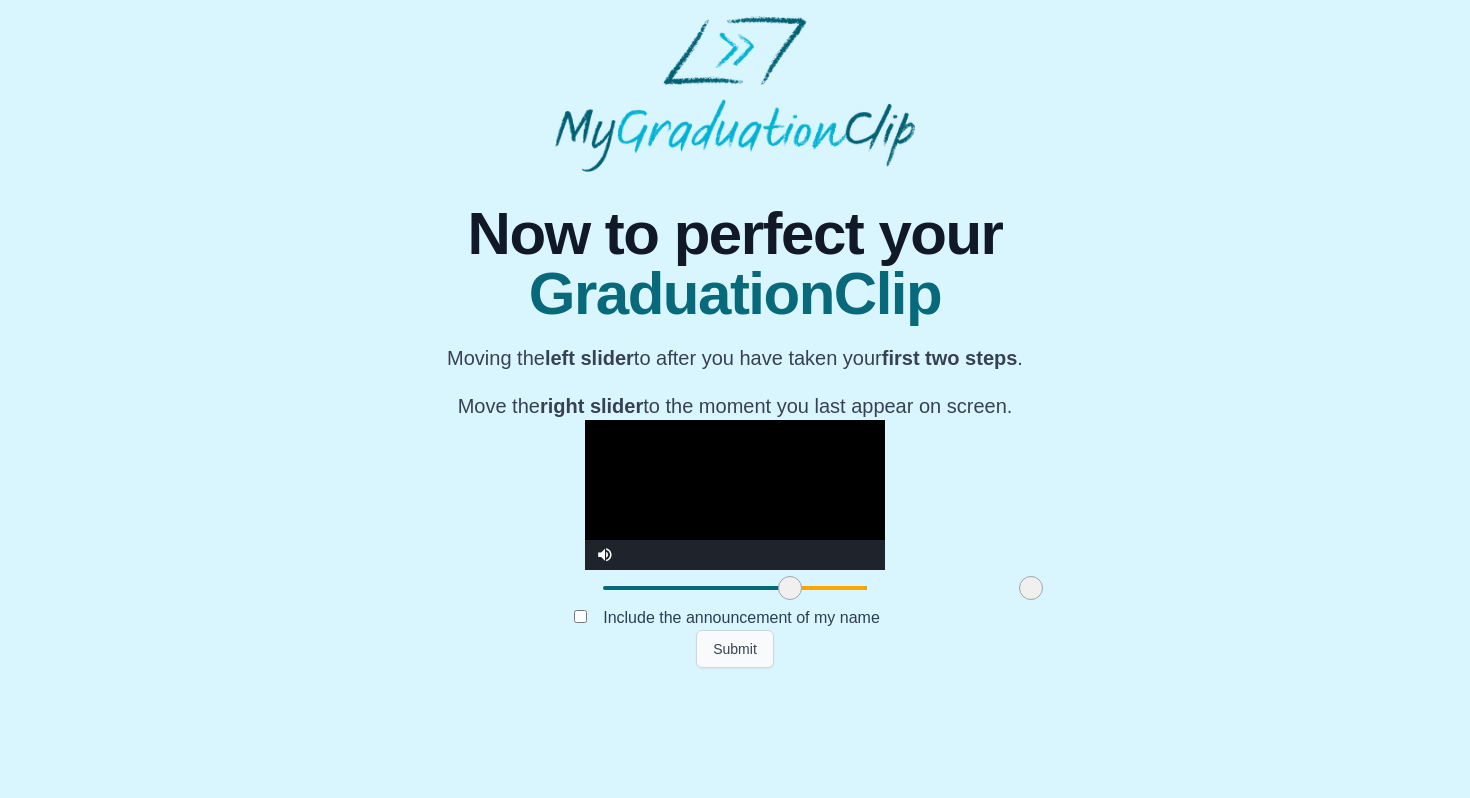 scroll, scrollTop: 0, scrollLeft: 0, axis: both 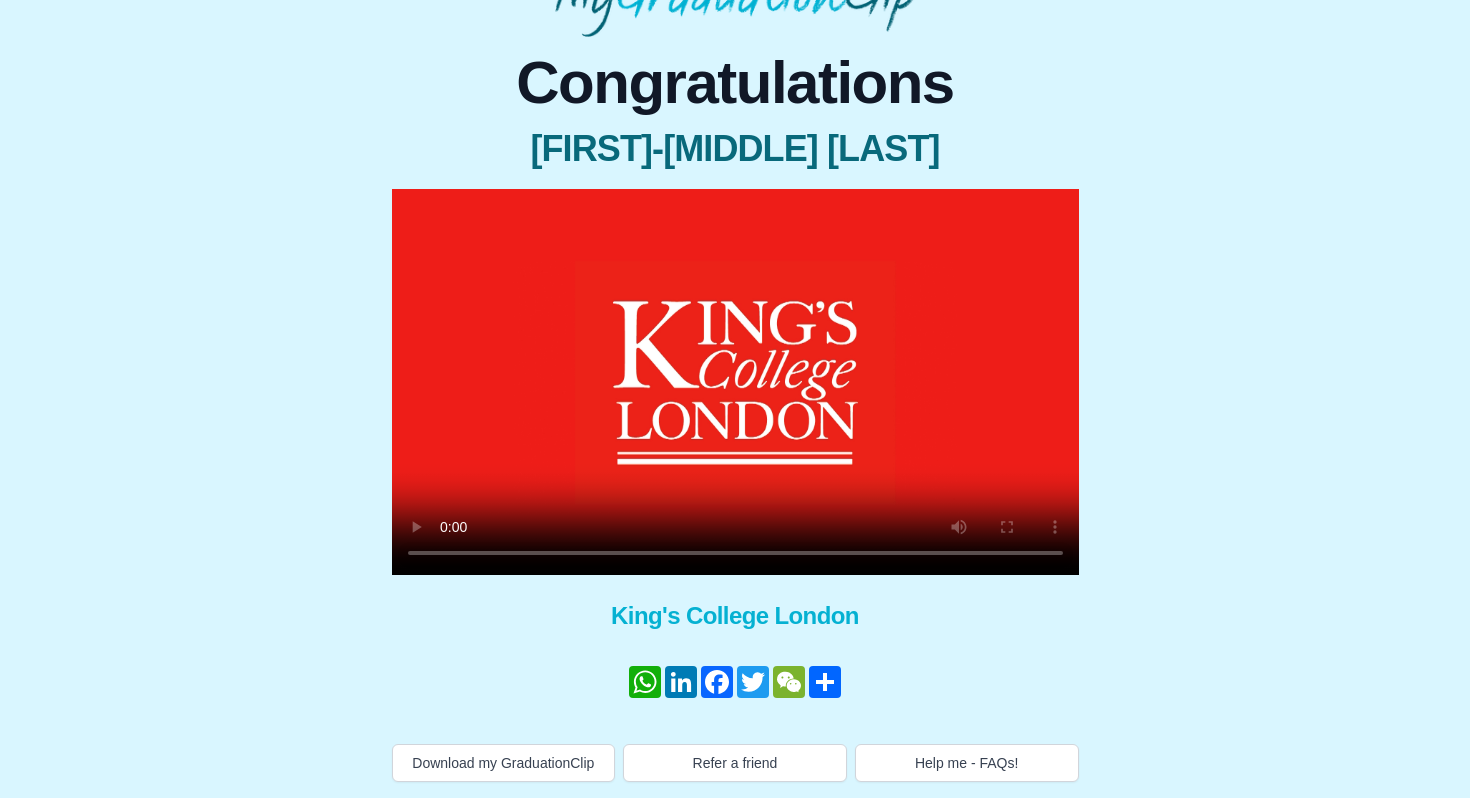 type 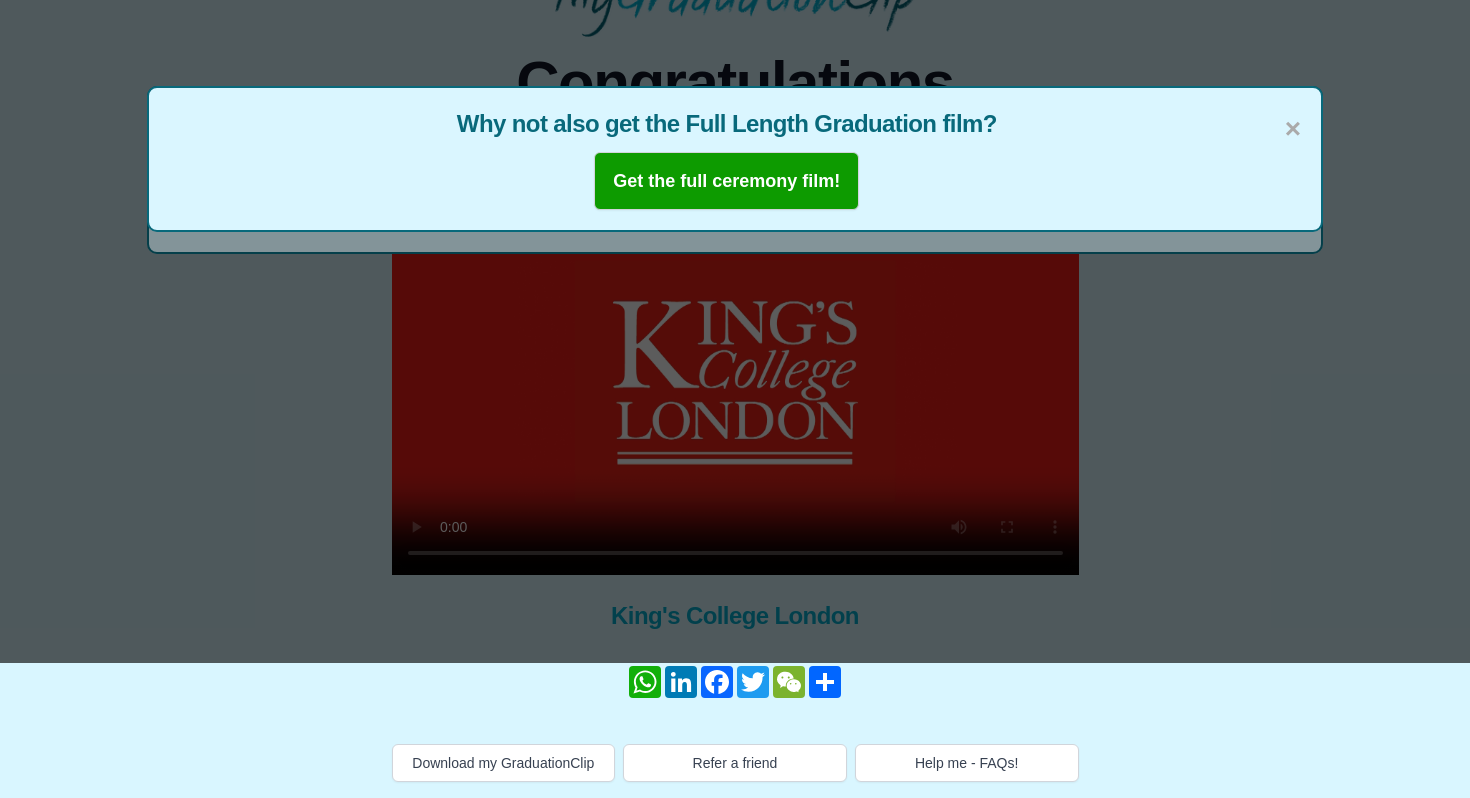 click on "Why not also get the Full Length Graduation film?" at bounding box center (735, 124) 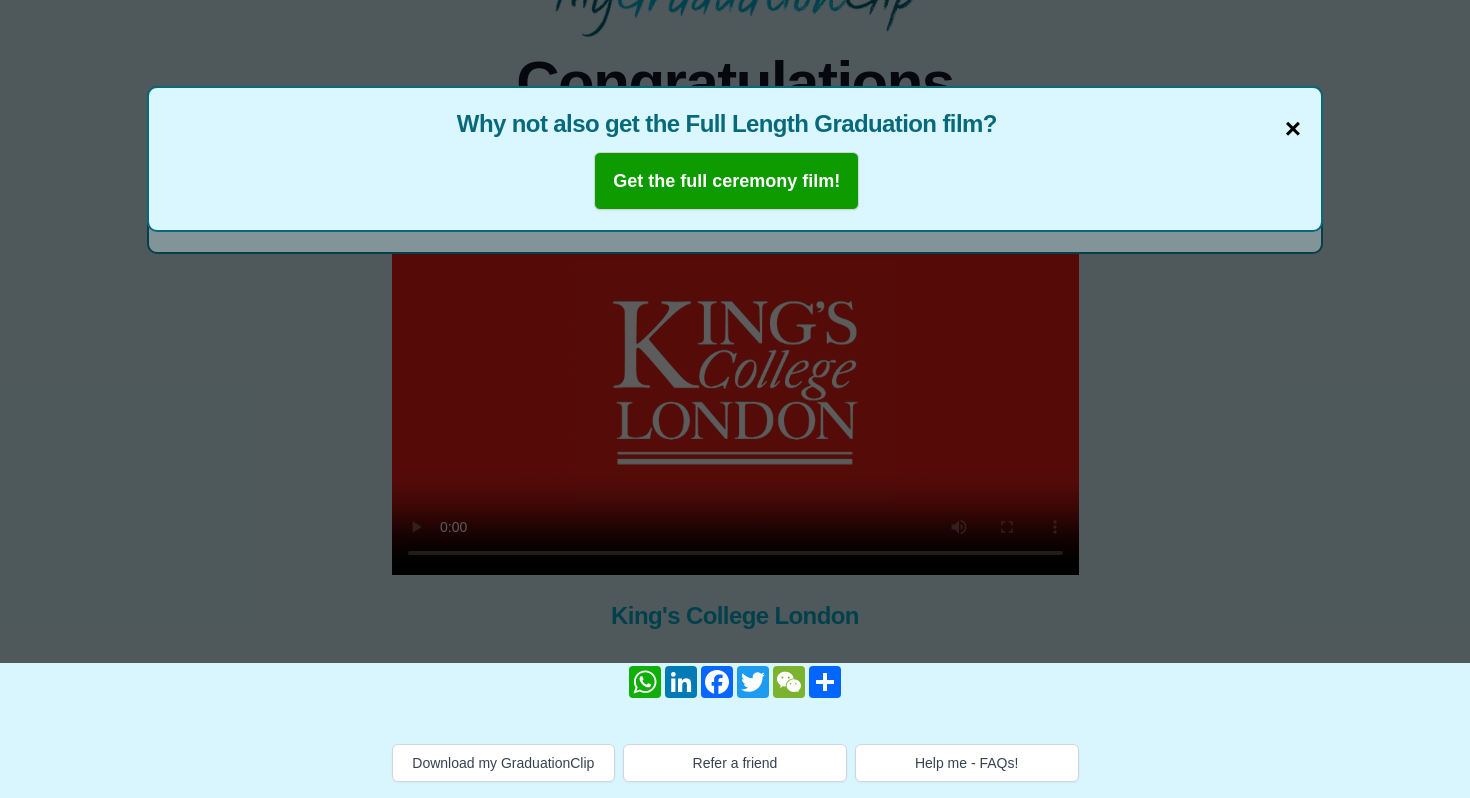 click on "×" at bounding box center (1293, 129) 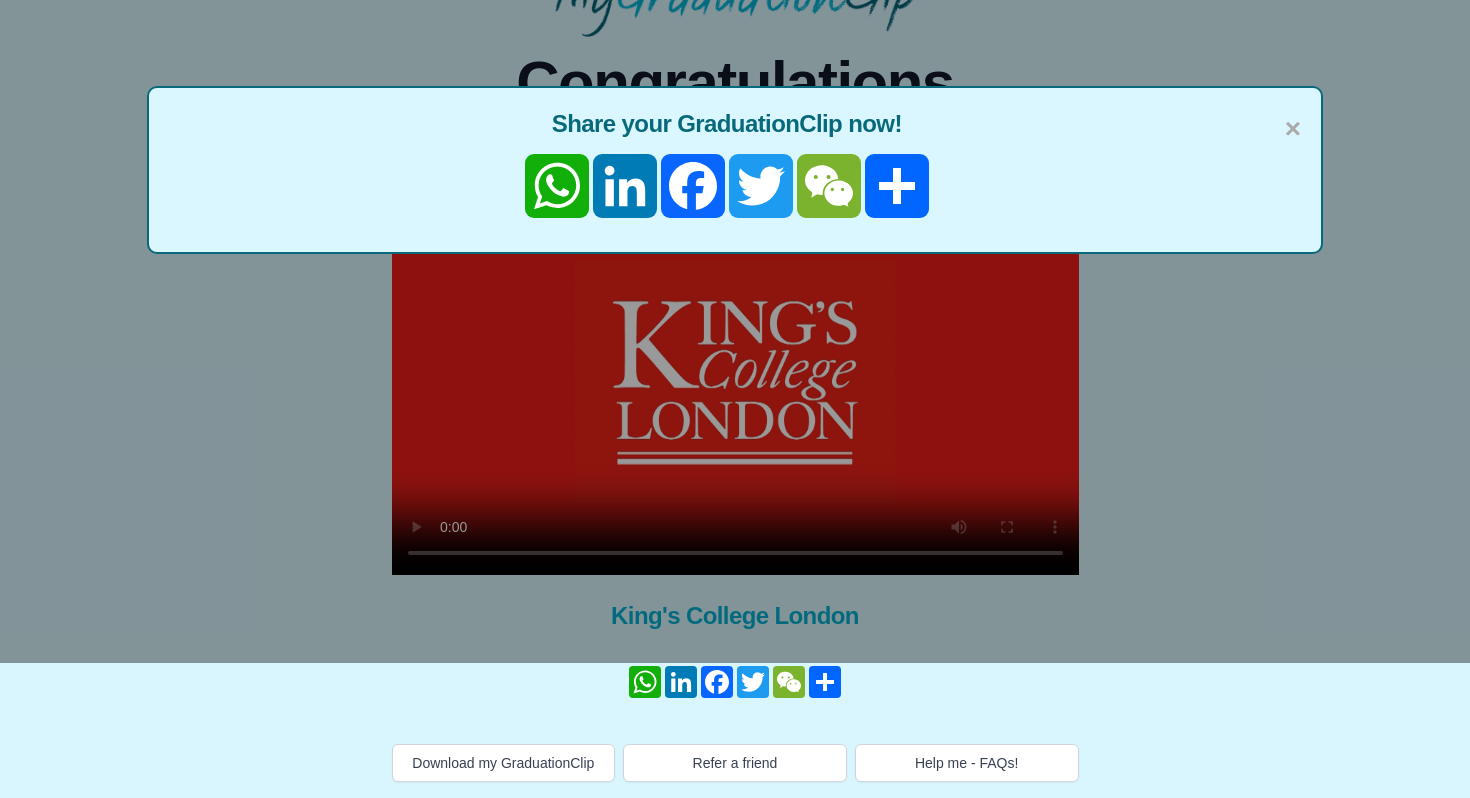 click on "×" at bounding box center (1293, 129) 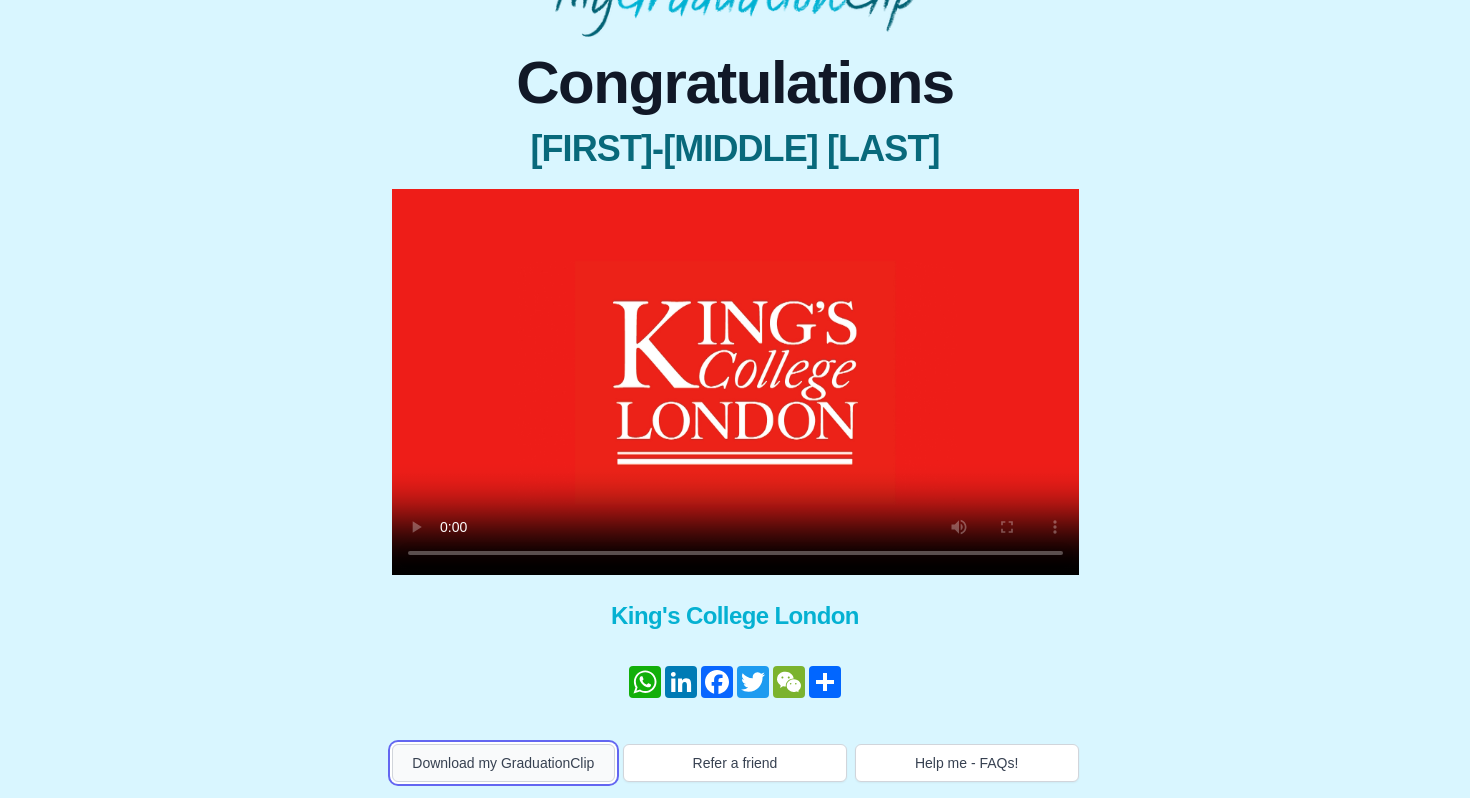 click on "Download my GraduationClip" at bounding box center [504, 763] 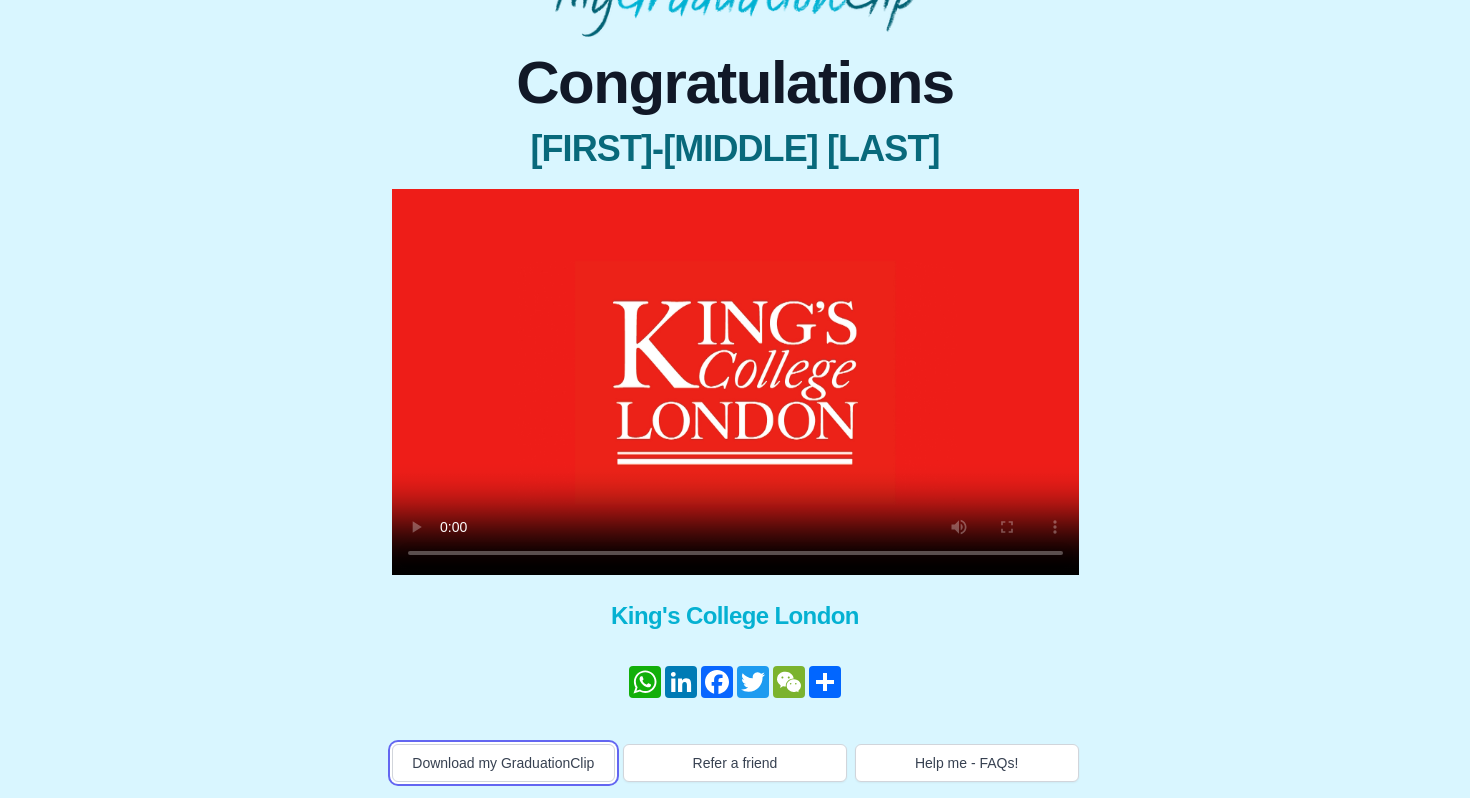scroll, scrollTop: 0, scrollLeft: 0, axis: both 